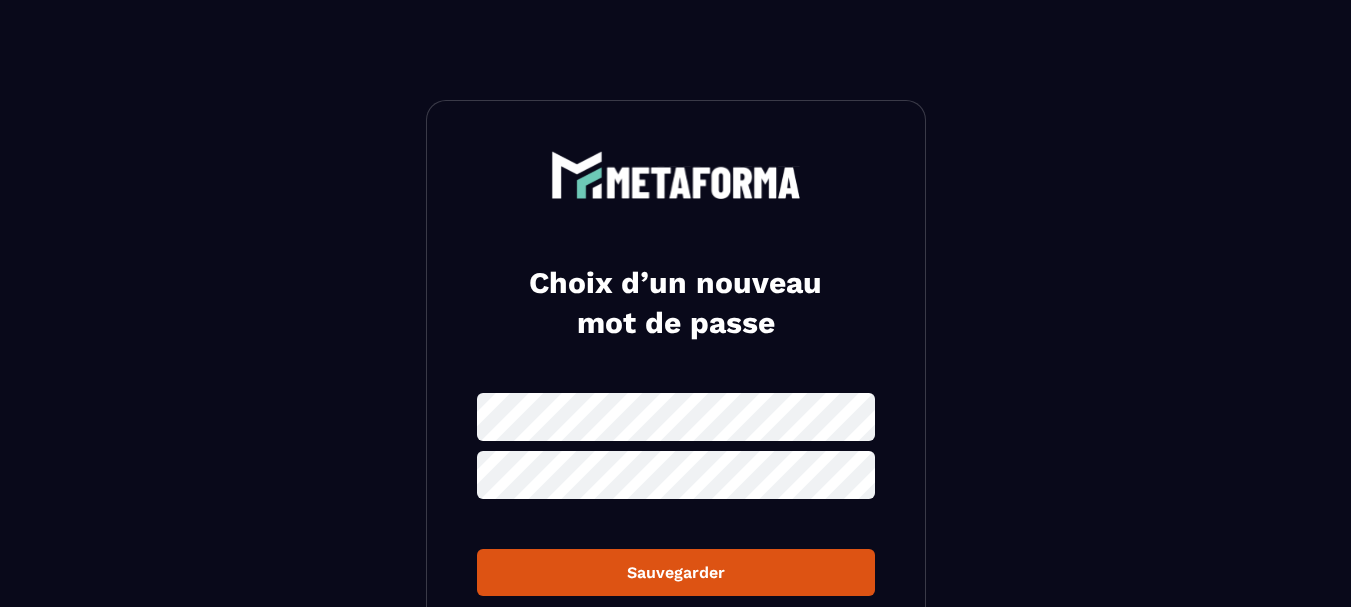 scroll, scrollTop: 0, scrollLeft: 0, axis: both 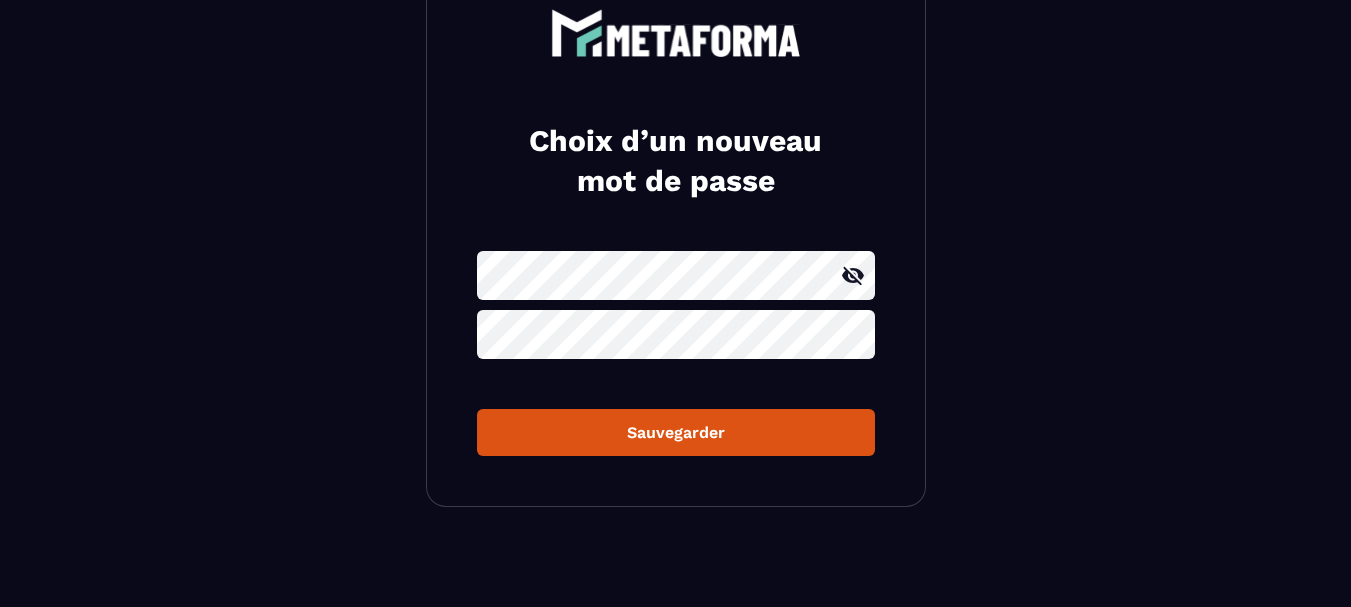 click 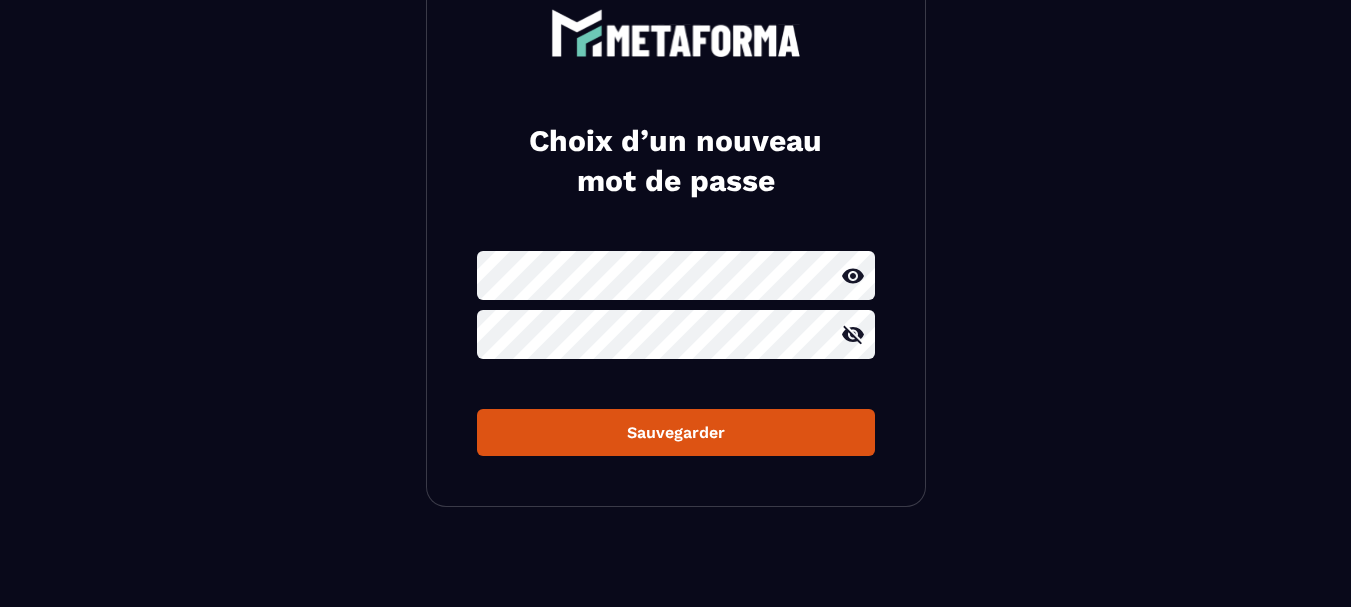 click 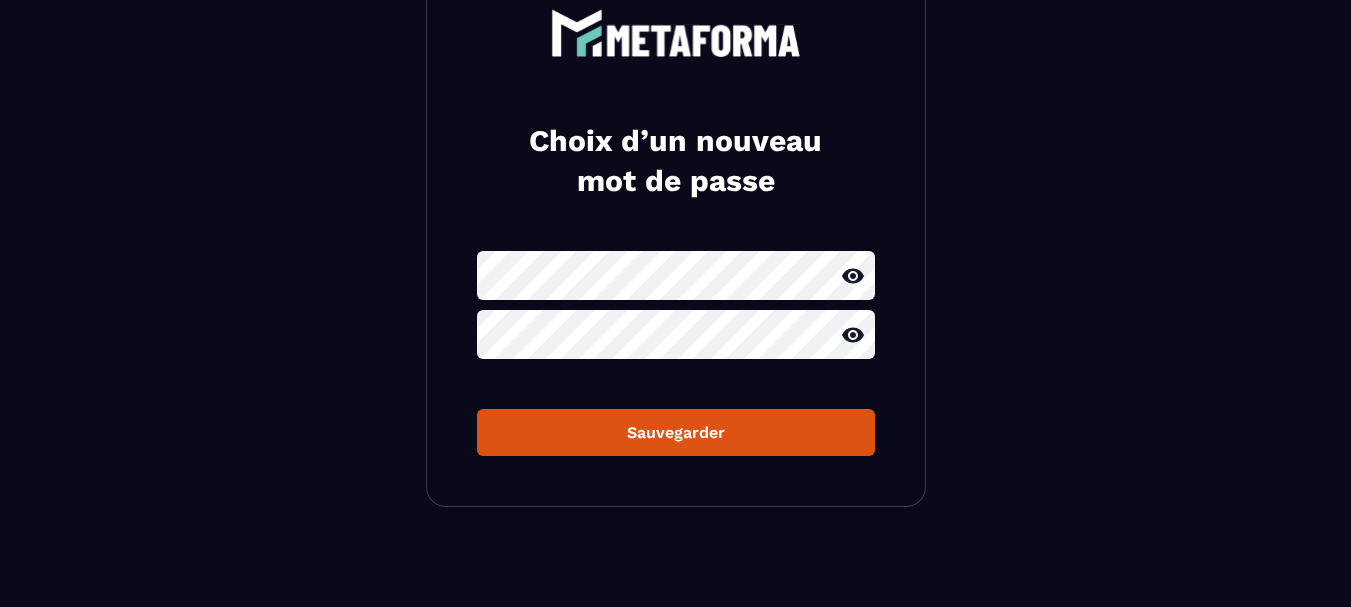 click on "Sauvegarder" at bounding box center [676, 432] 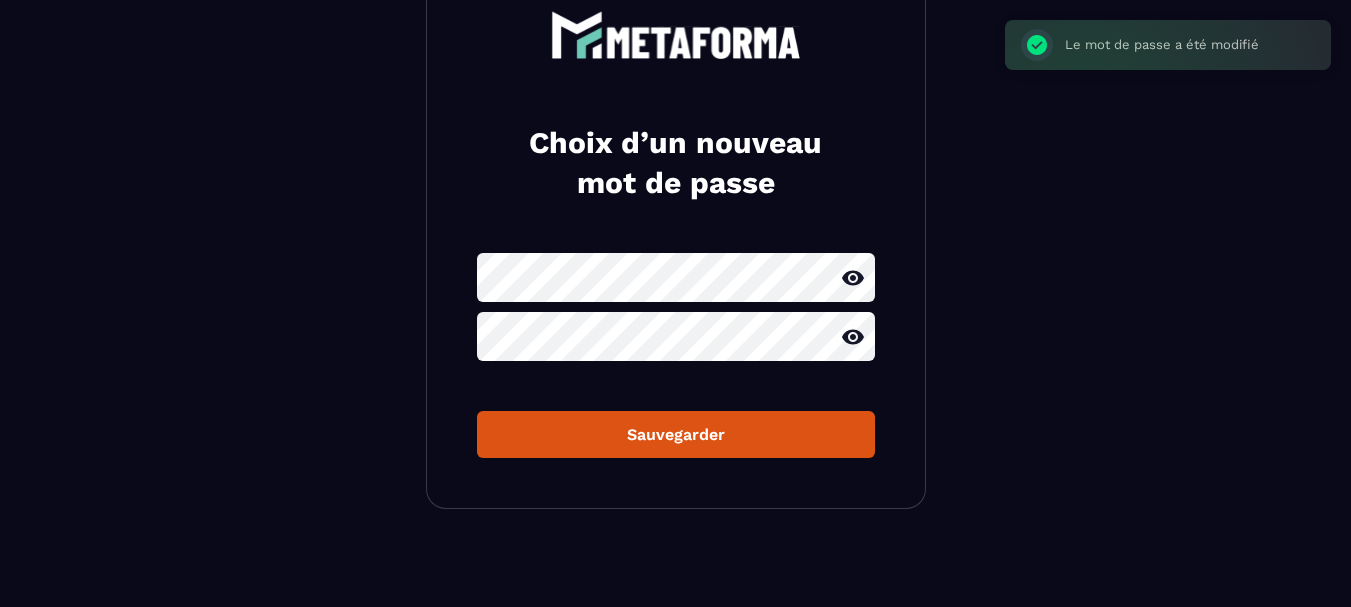 scroll, scrollTop: 142, scrollLeft: 0, axis: vertical 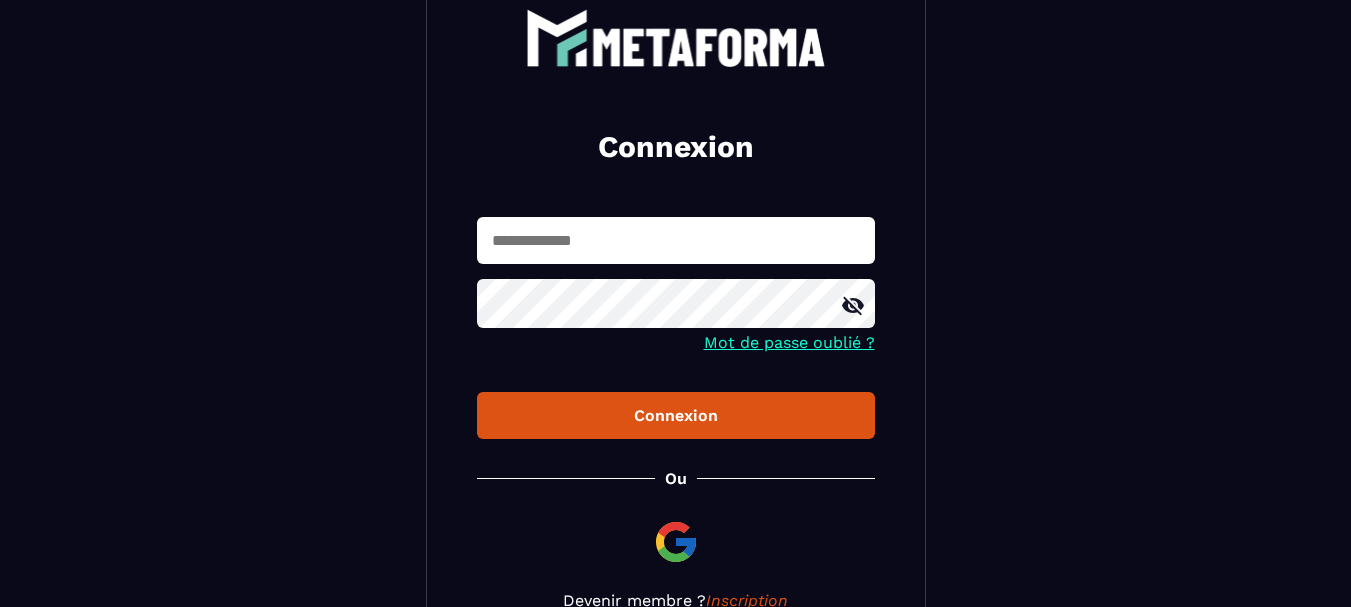 click on "Connexion" at bounding box center [676, 415] 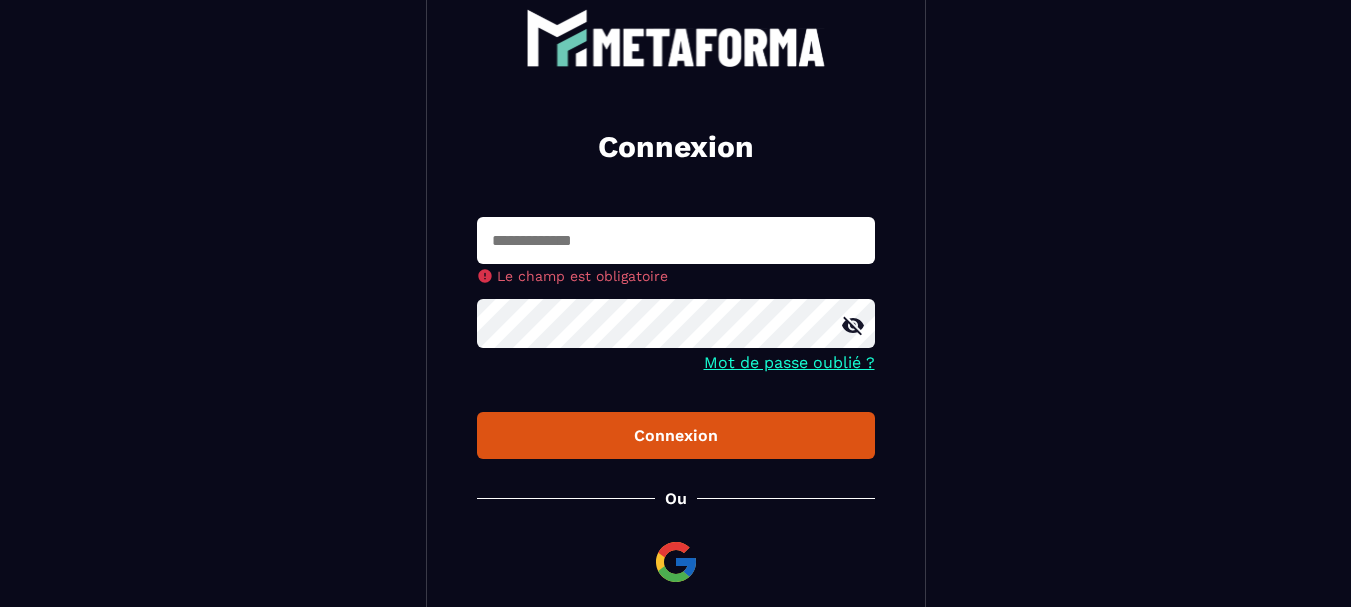 click at bounding box center [676, 240] 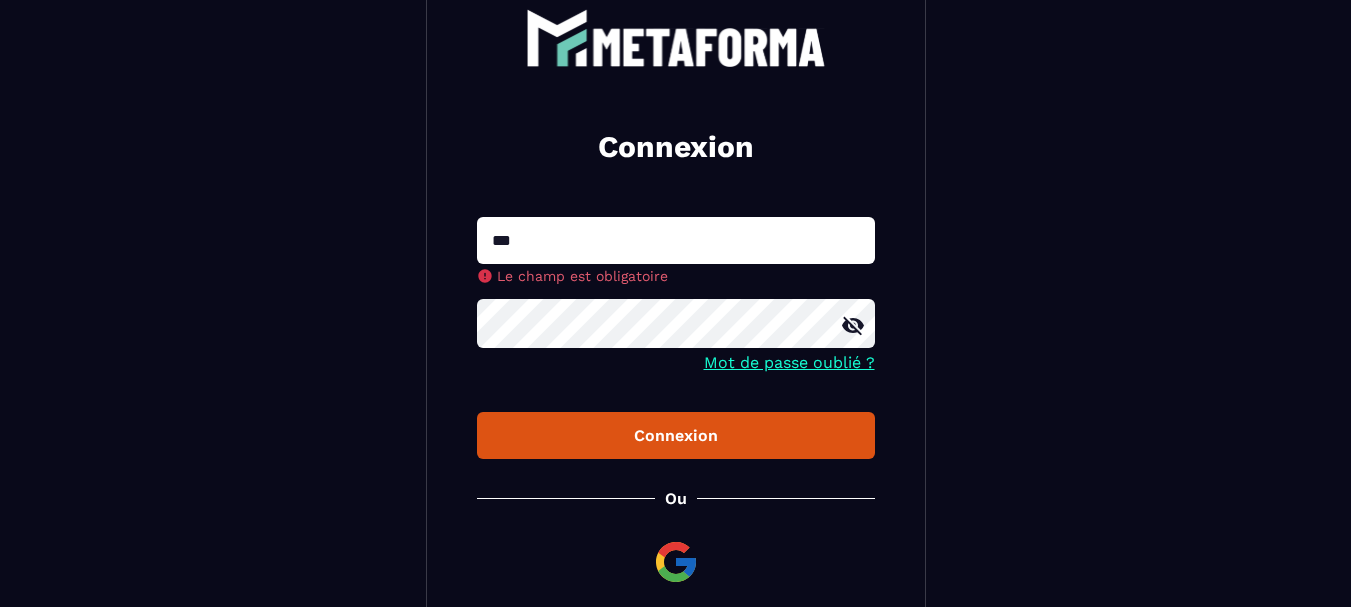 type on "**********" 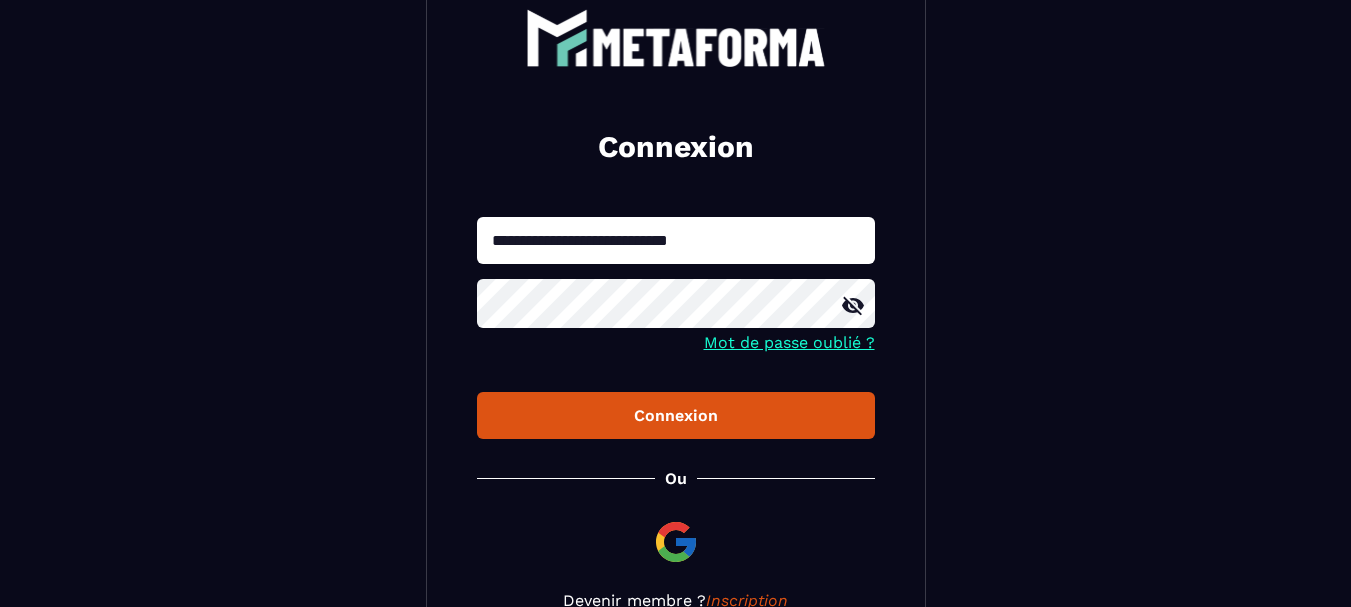 drag, startPoint x: 588, startPoint y: 418, endPoint x: 575, endPoint y: 431, distance: 18.384777 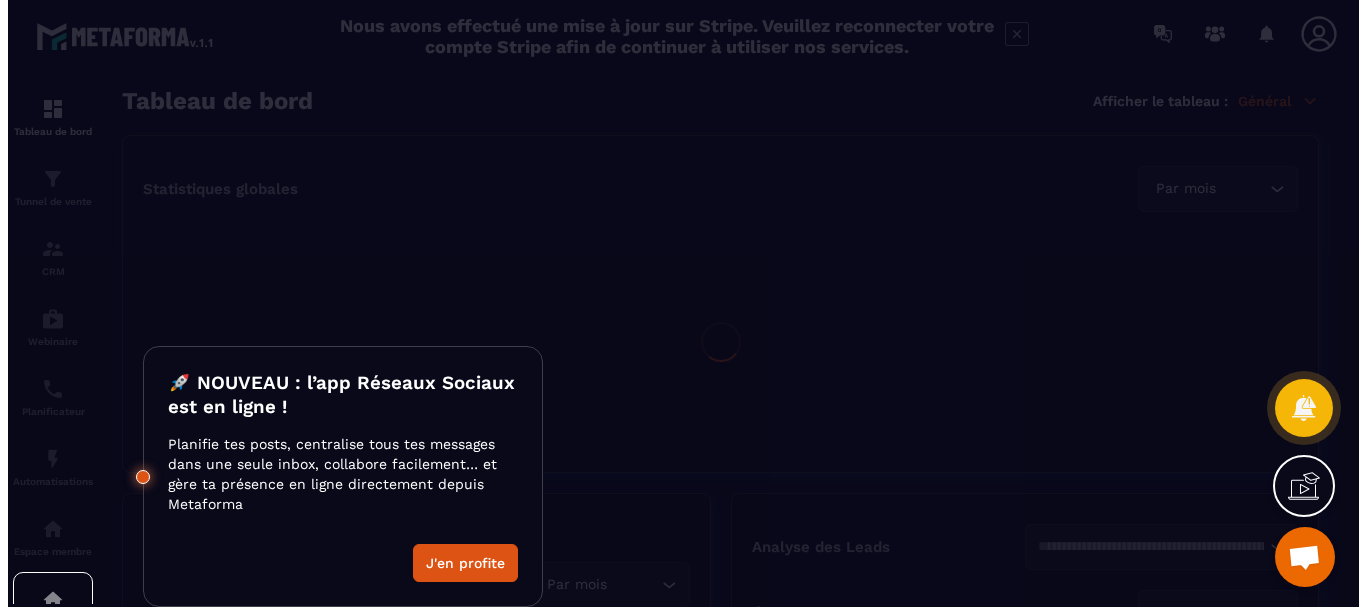 scroll, scrollTop: 0, scrollLeft: 0, axis: both 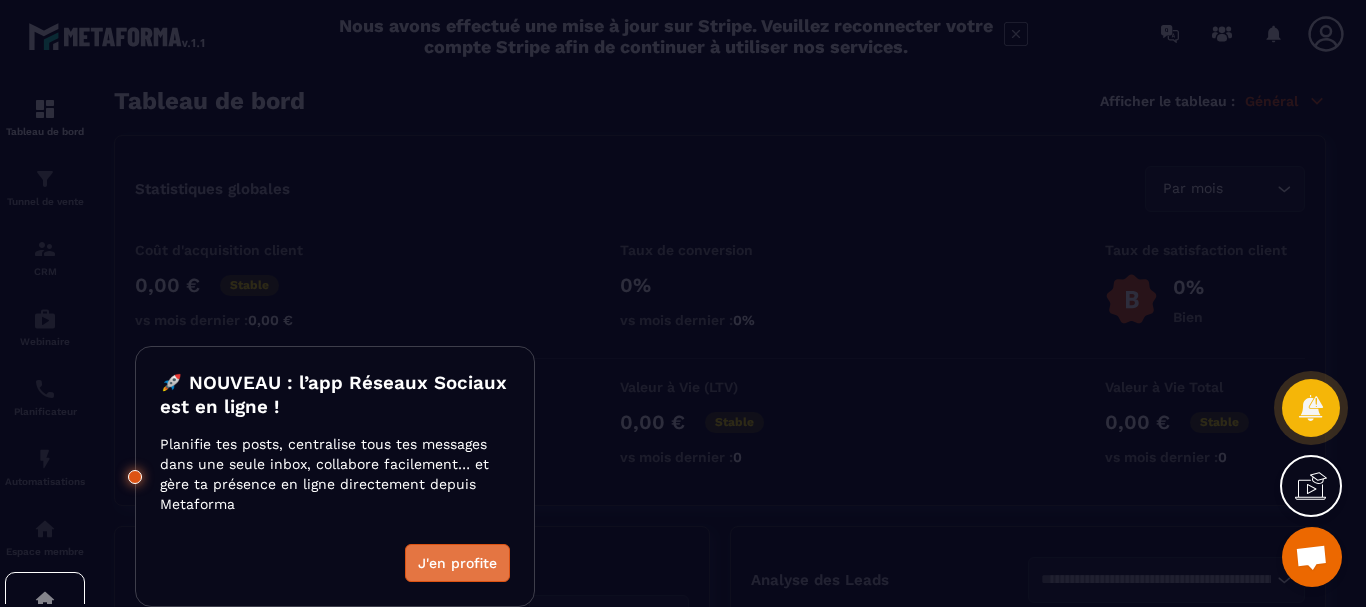 click on "J'en profite" at bounding box center (457, 563) 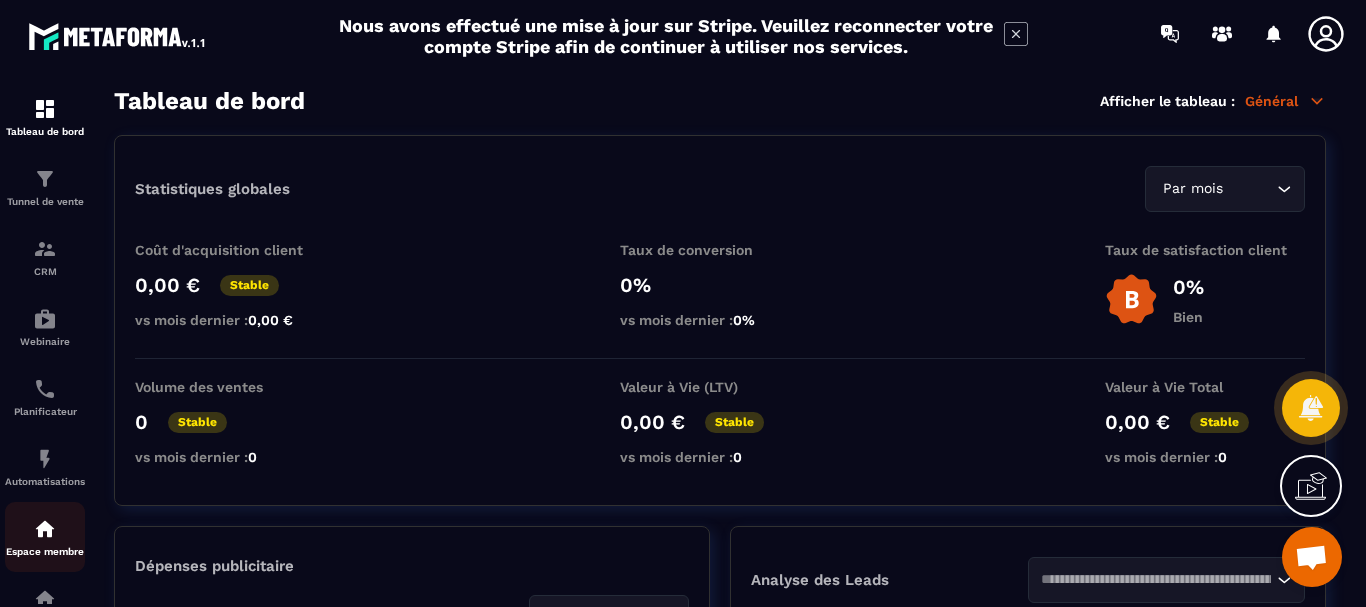 scroll, scrollTop: 100, scrollLeft: 0, axis: vertical 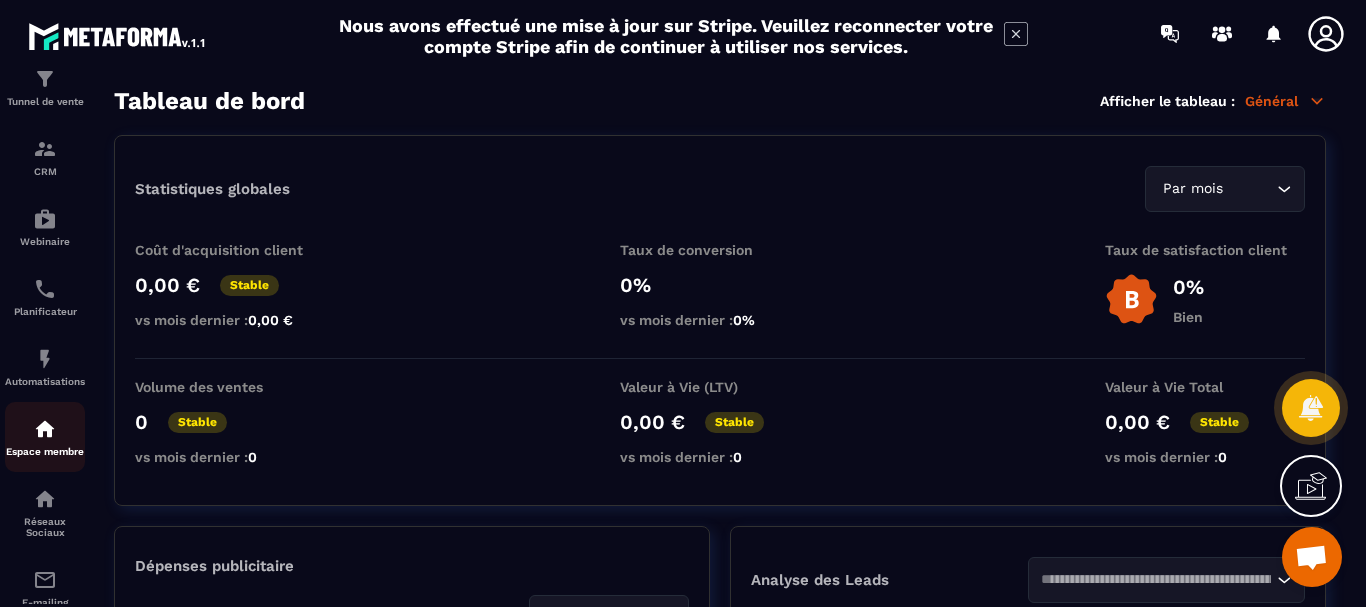 click on "Espace membre" 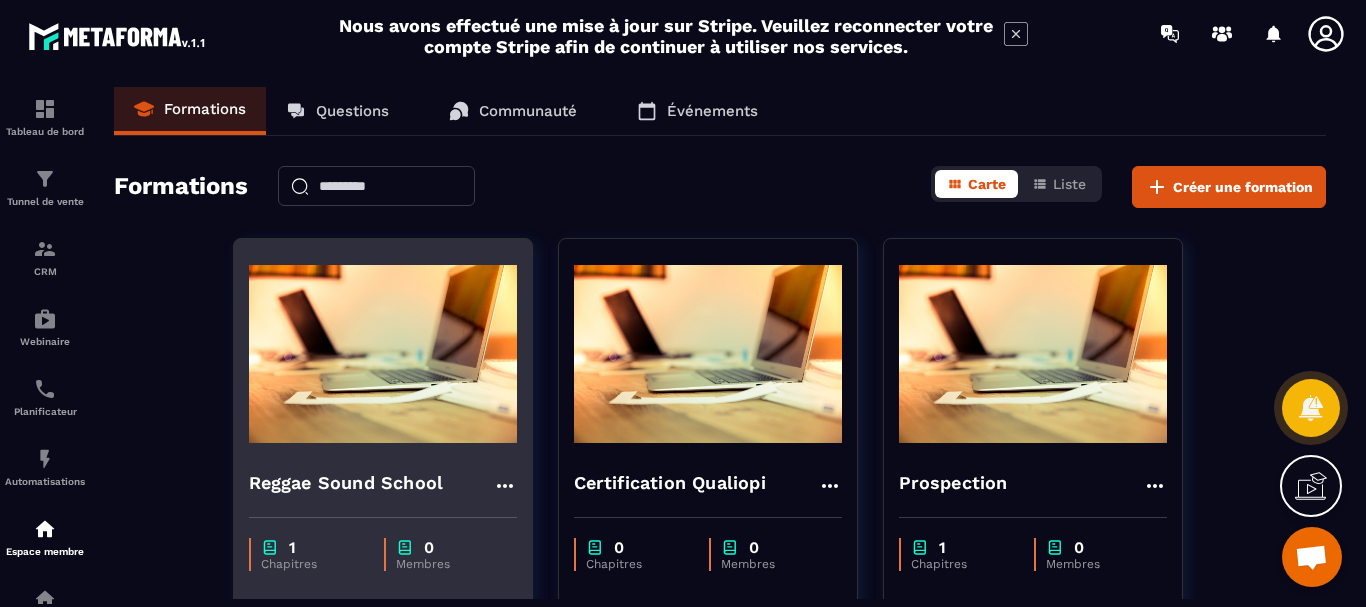 scroll, scrollTop: 142, scrollLeft: 0, axis: vertical 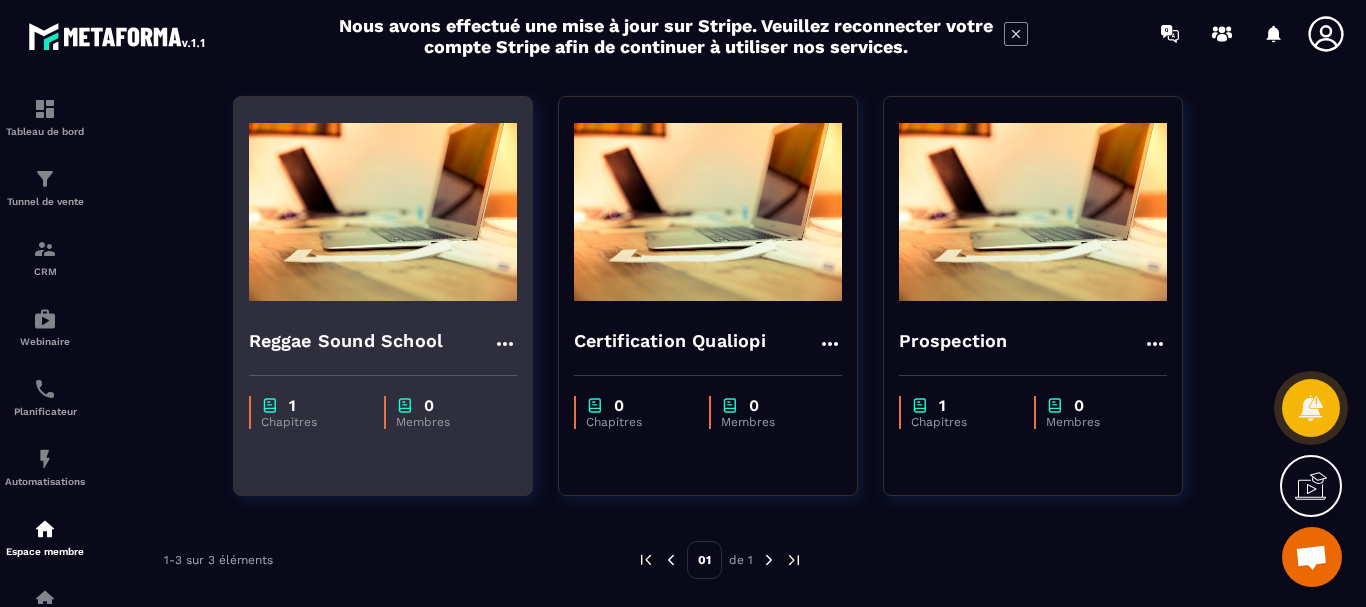 click on "Reggae Sound School" at bounding box center [383, 336] 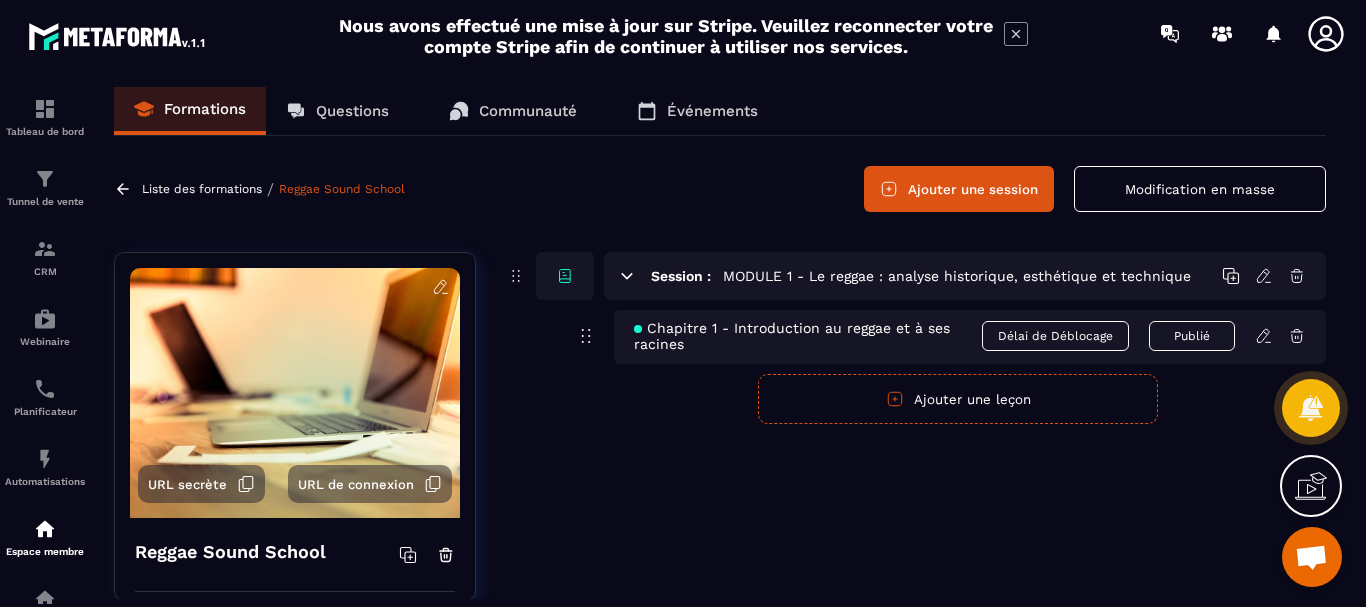 click 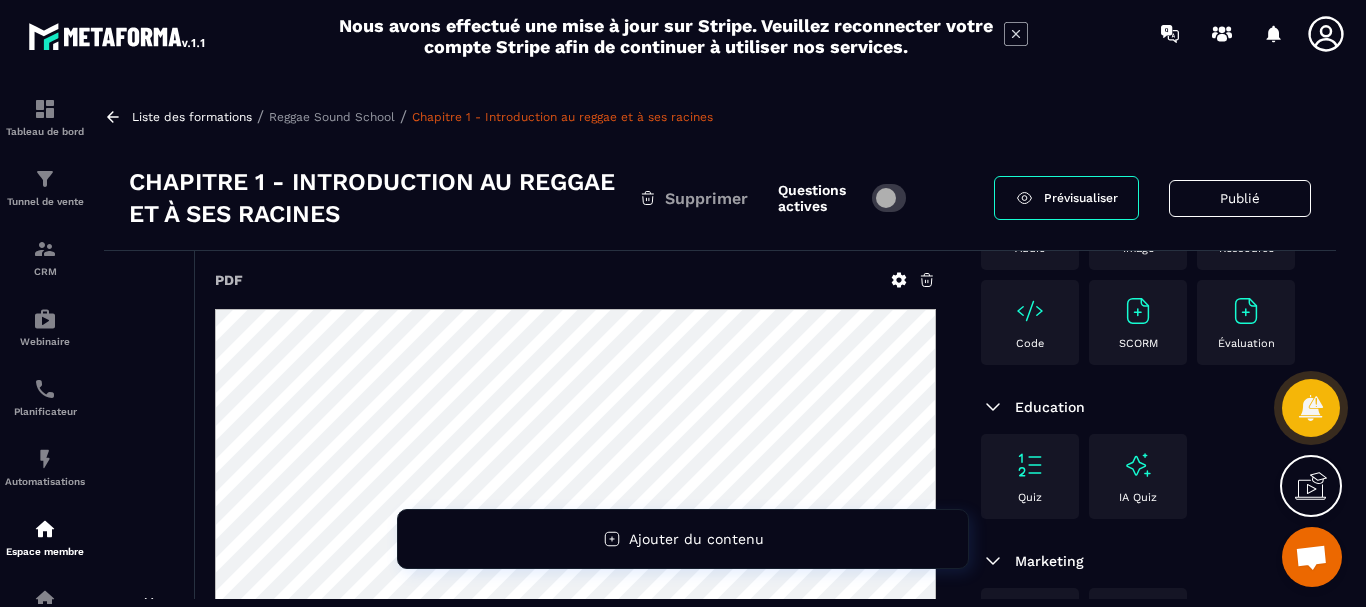 scroll, scrollTop: 433, scrollLeft: 0, axis: vertical 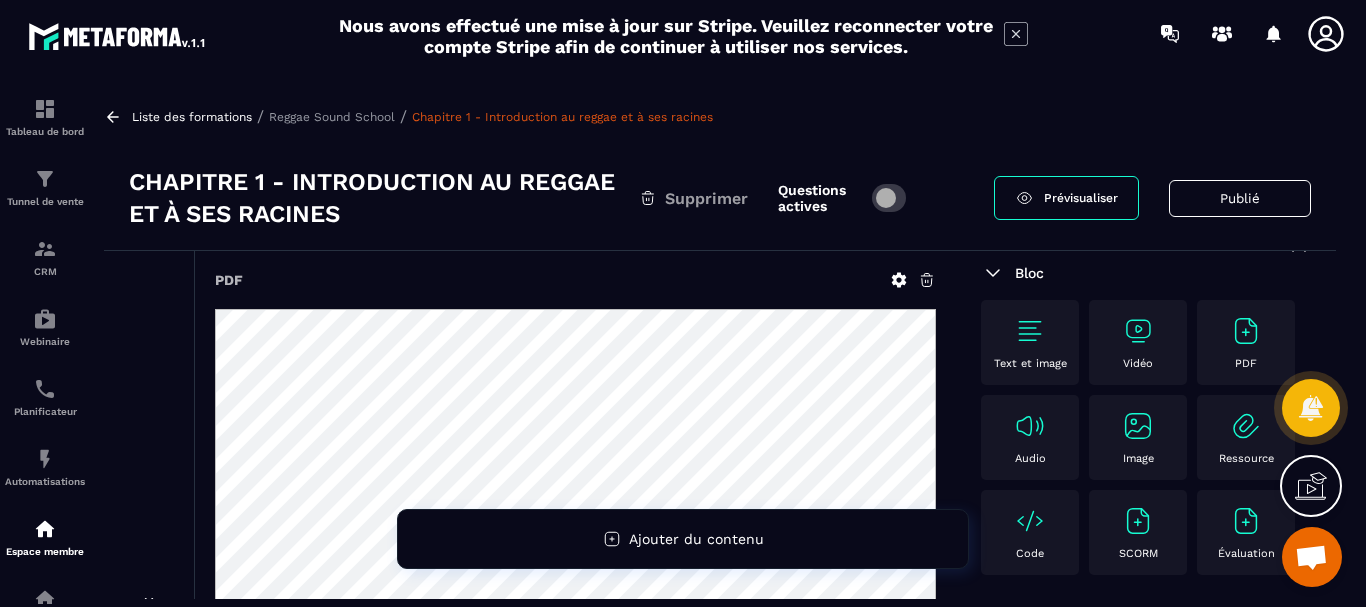 click 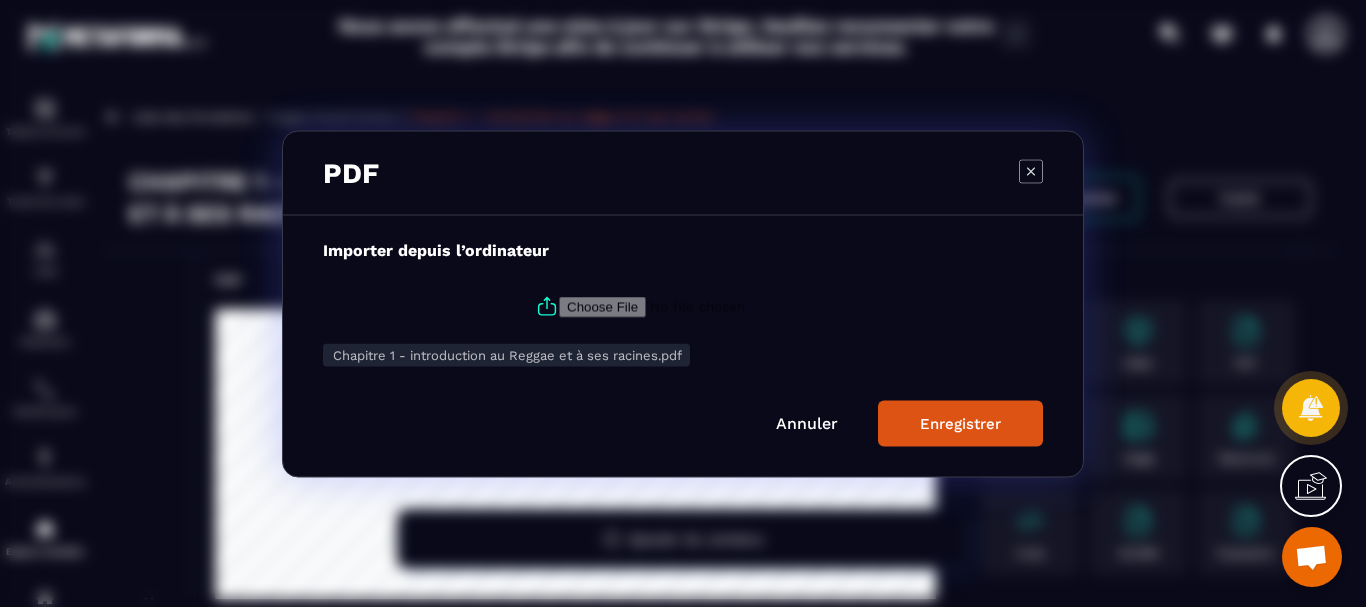 click 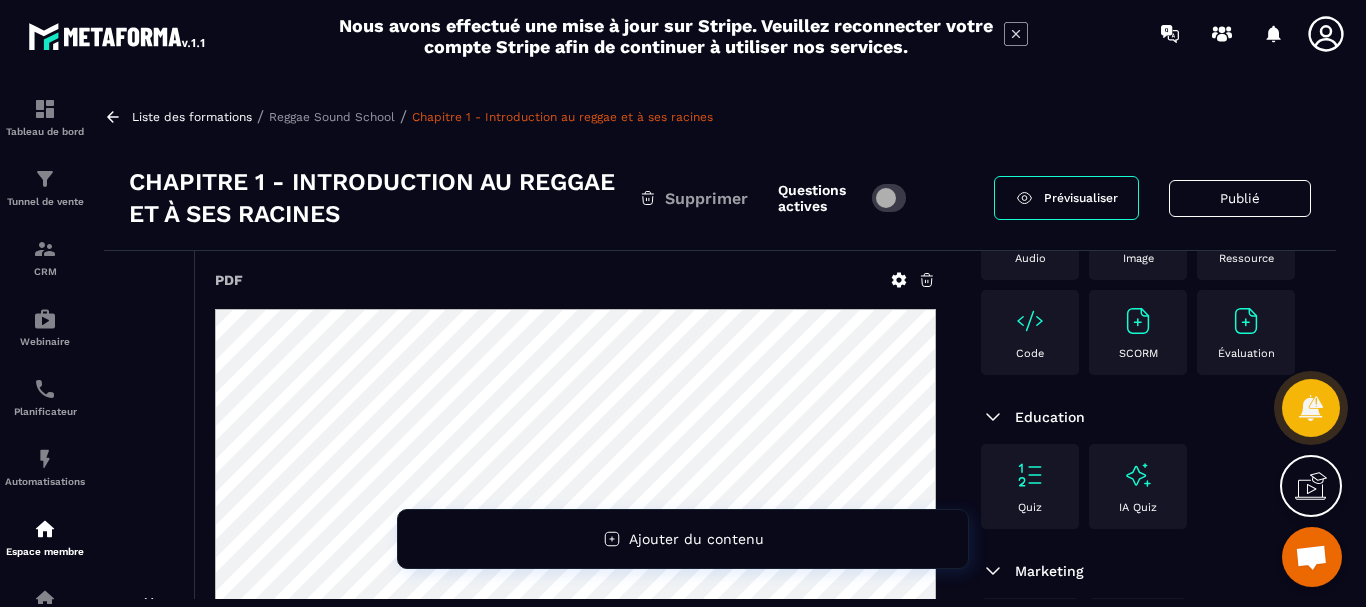 scroll, scrollTop: 33, scrollLeft: 0, axis: vertical 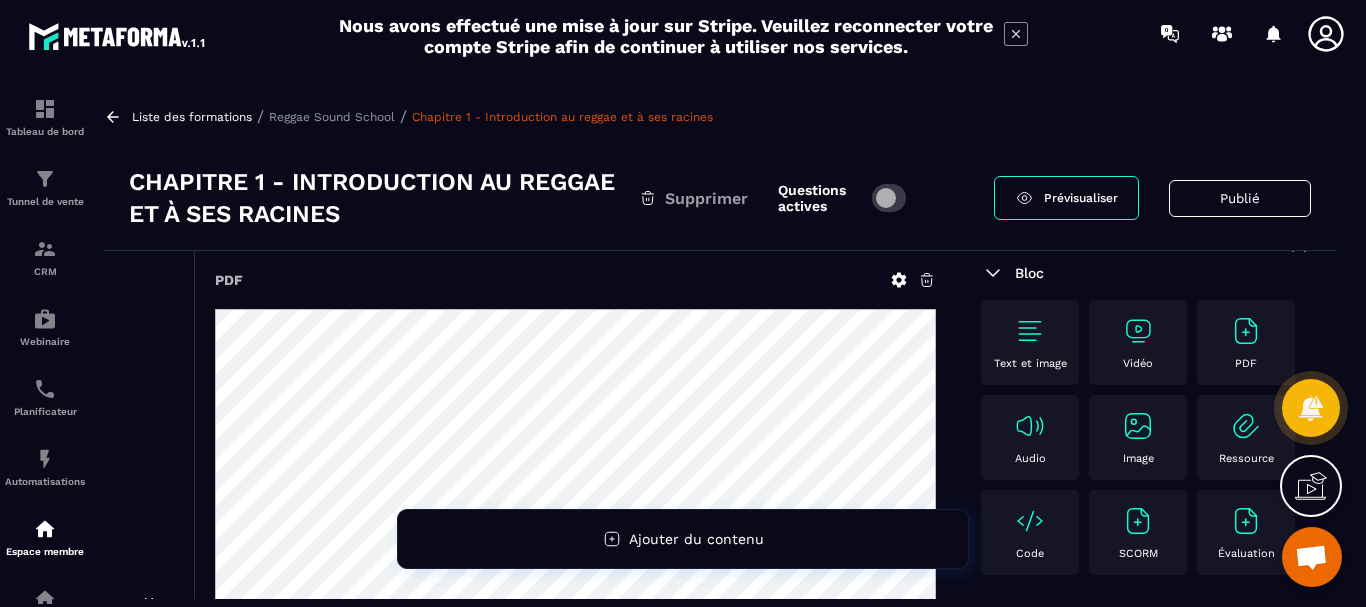 click at bounding box center [1138, 331] 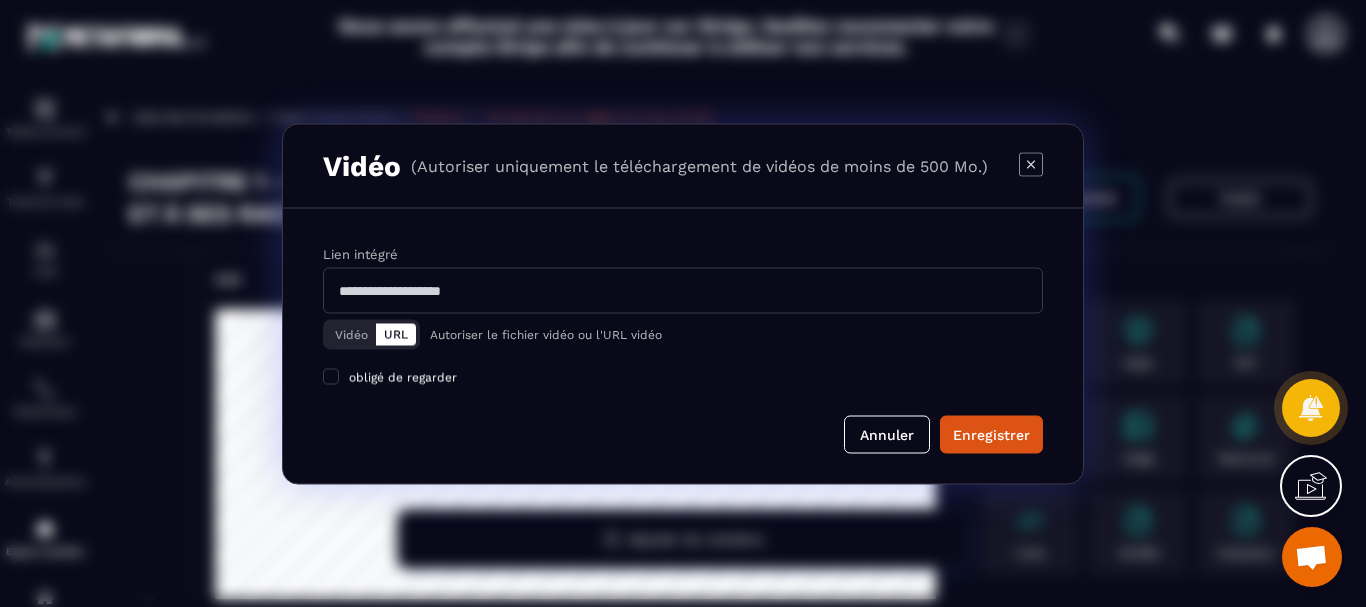 click at bounding box center [683, 290] 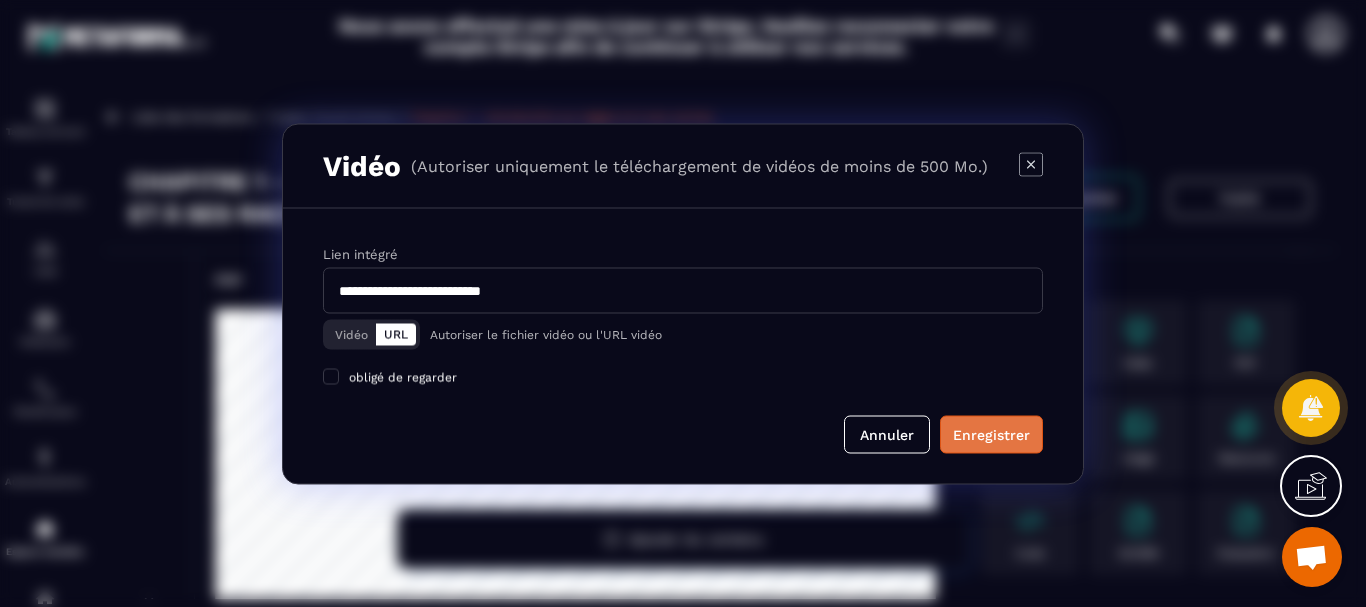 type on "**********" 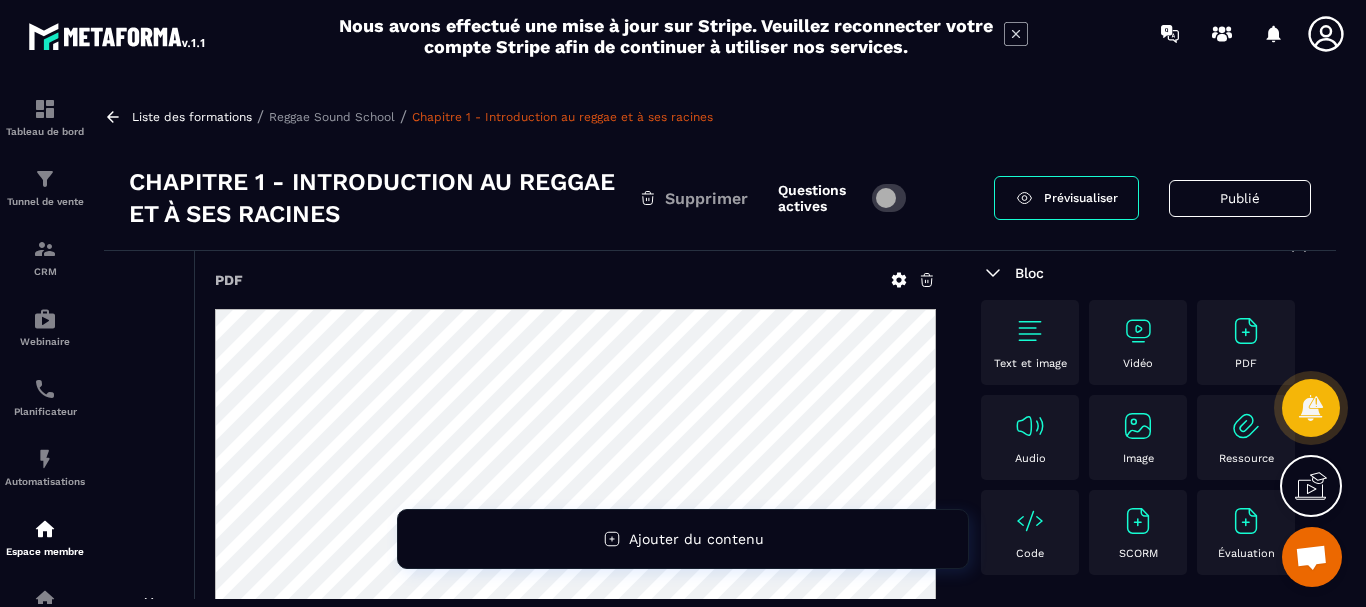 click on "Publié" at bounding box center [1240, 198] 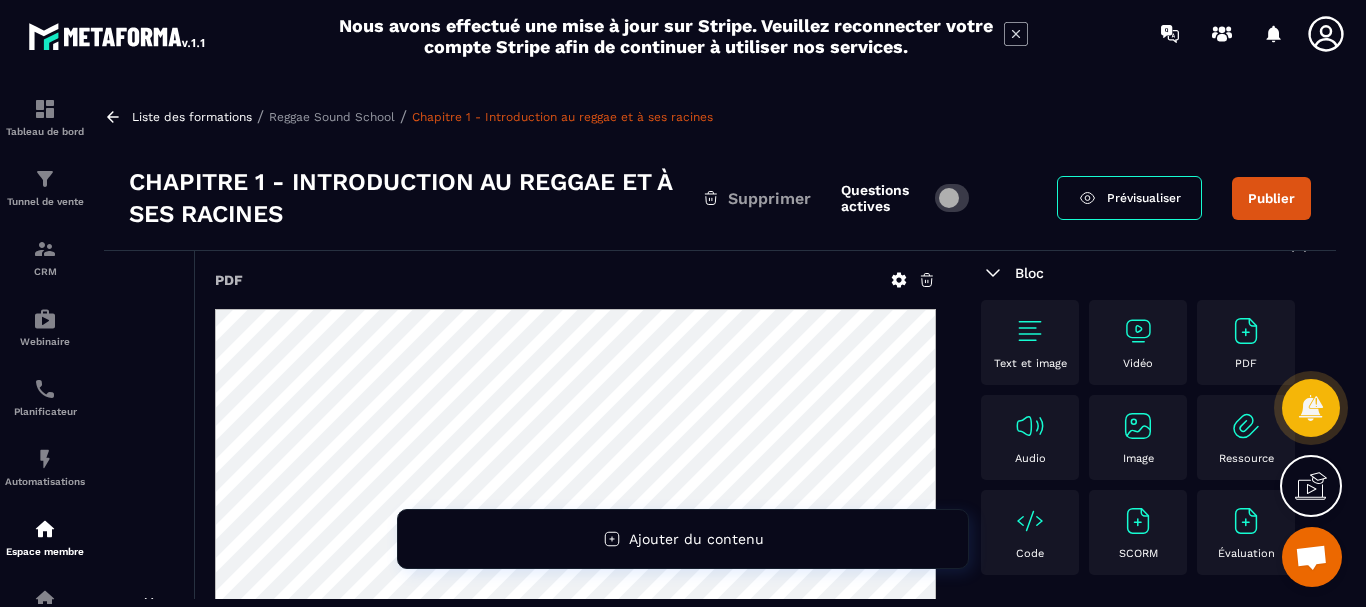 click on "Publier" at bounding box center (1271, 198) 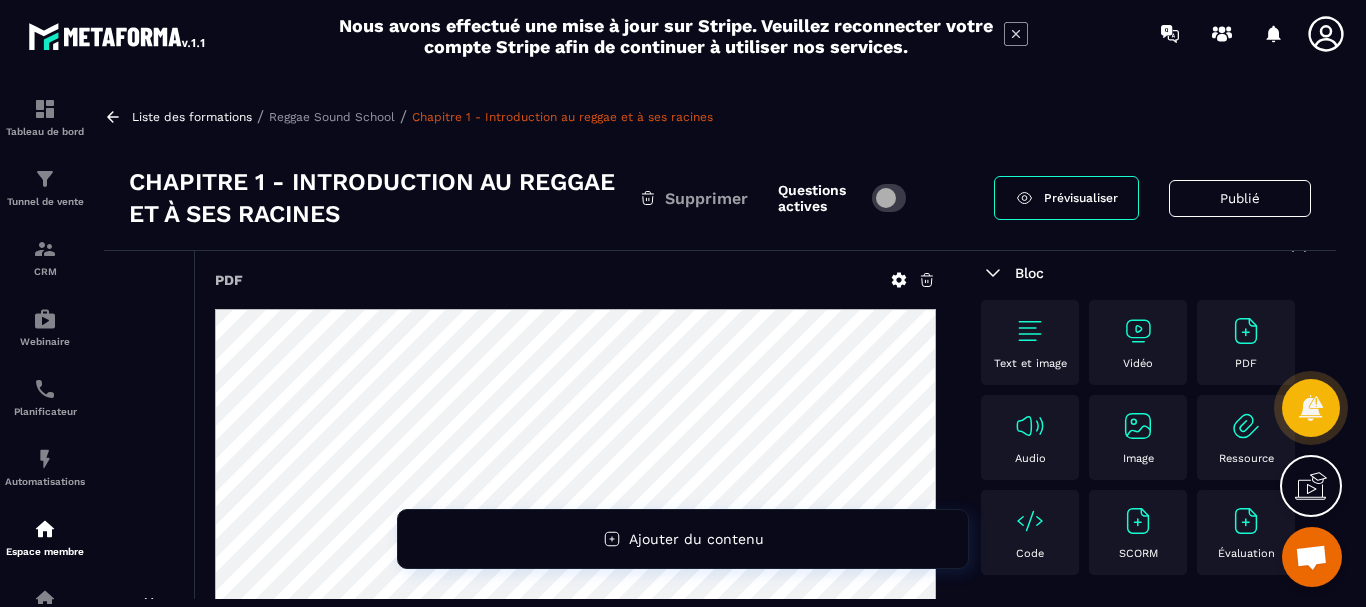 click on "Reggae Sound School" at bounding box center (332, 117) 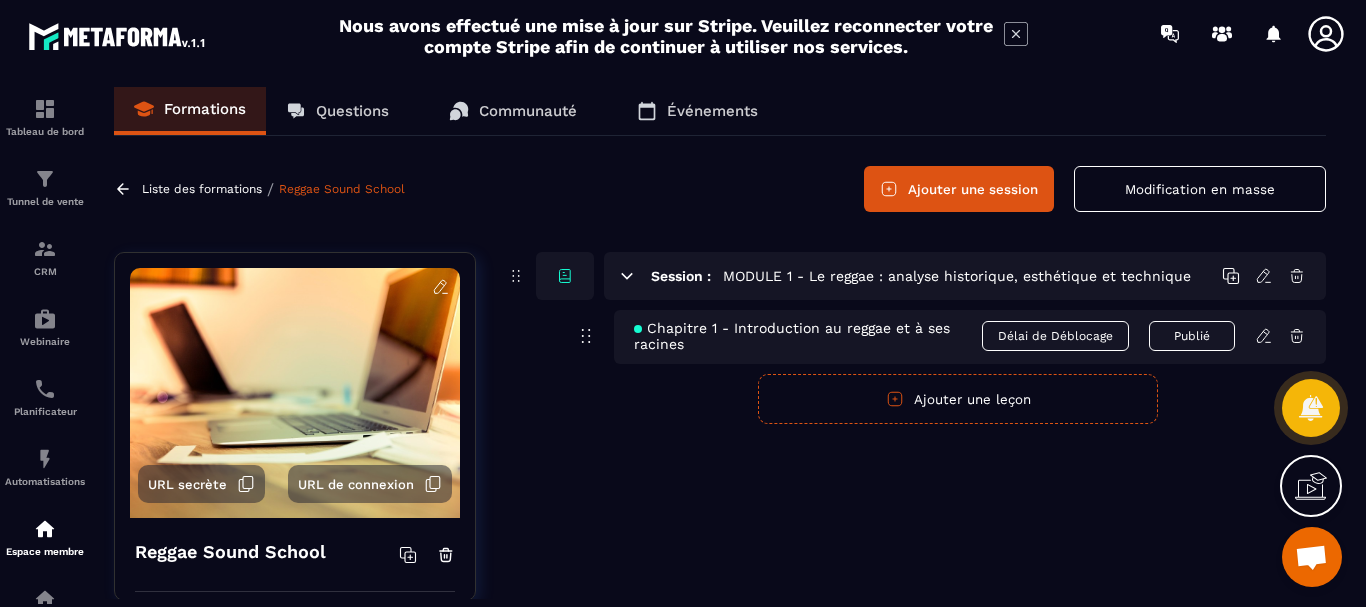 click on "Chapitre 1 - Introduction au reggae et à ses racines" at bounding box center [808, 336] 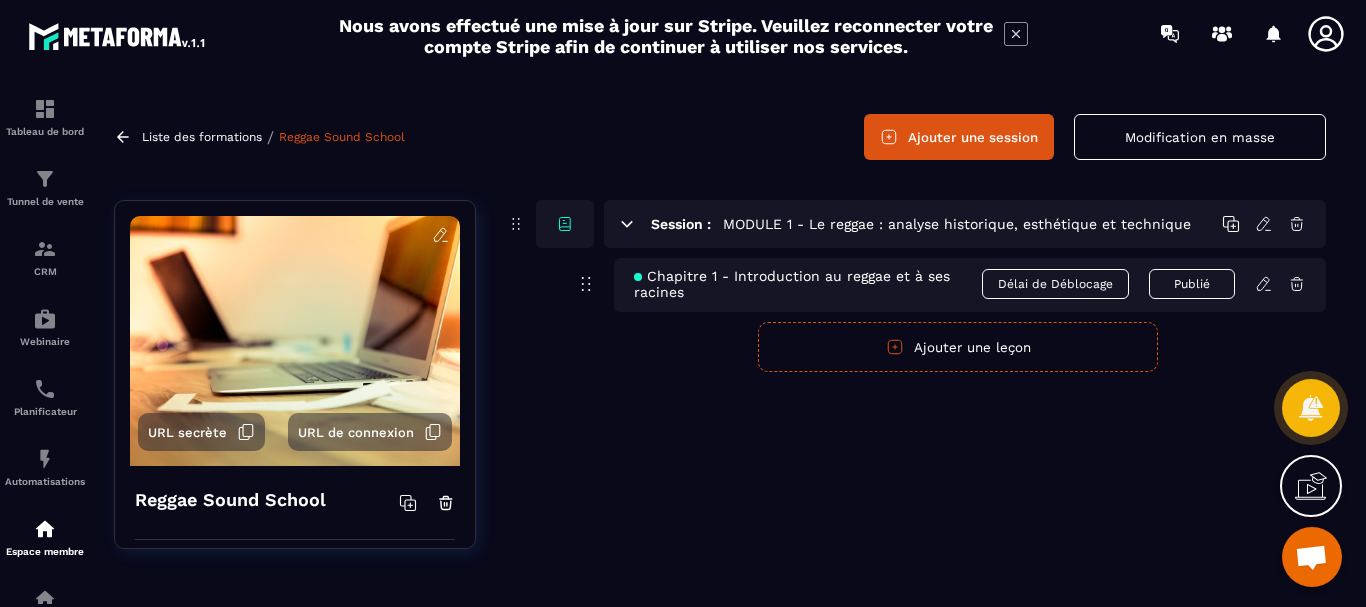 scroll, scrollTop: 0, scrollLeft: 0, axis: both 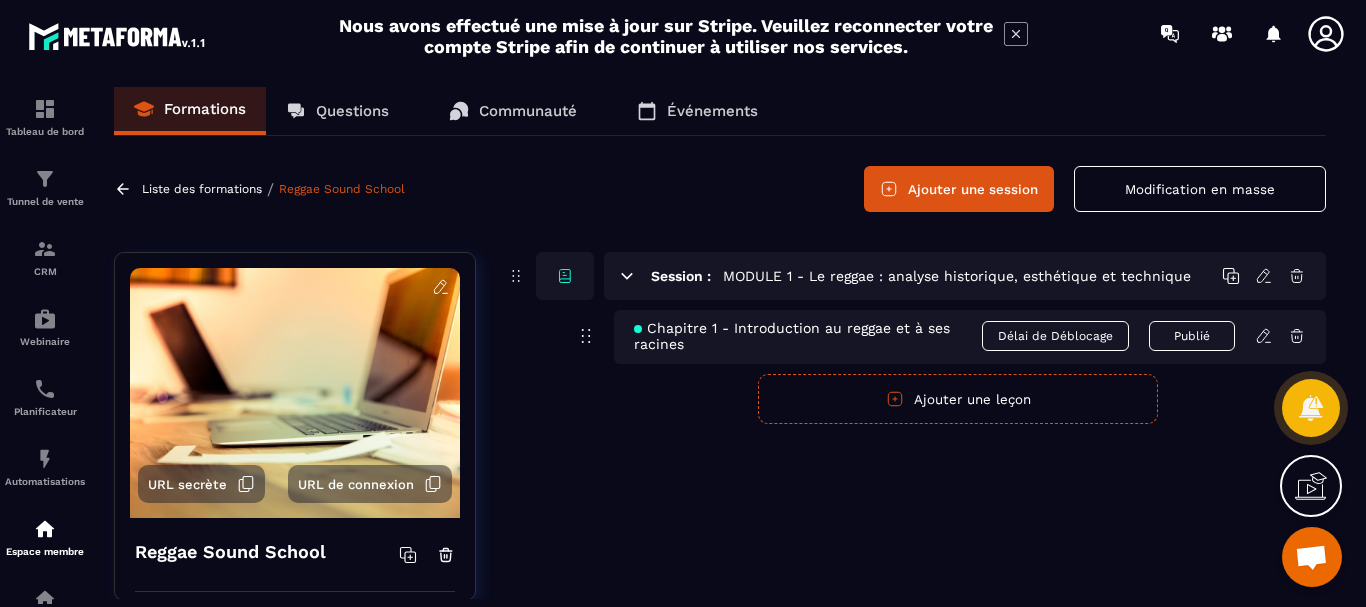 click 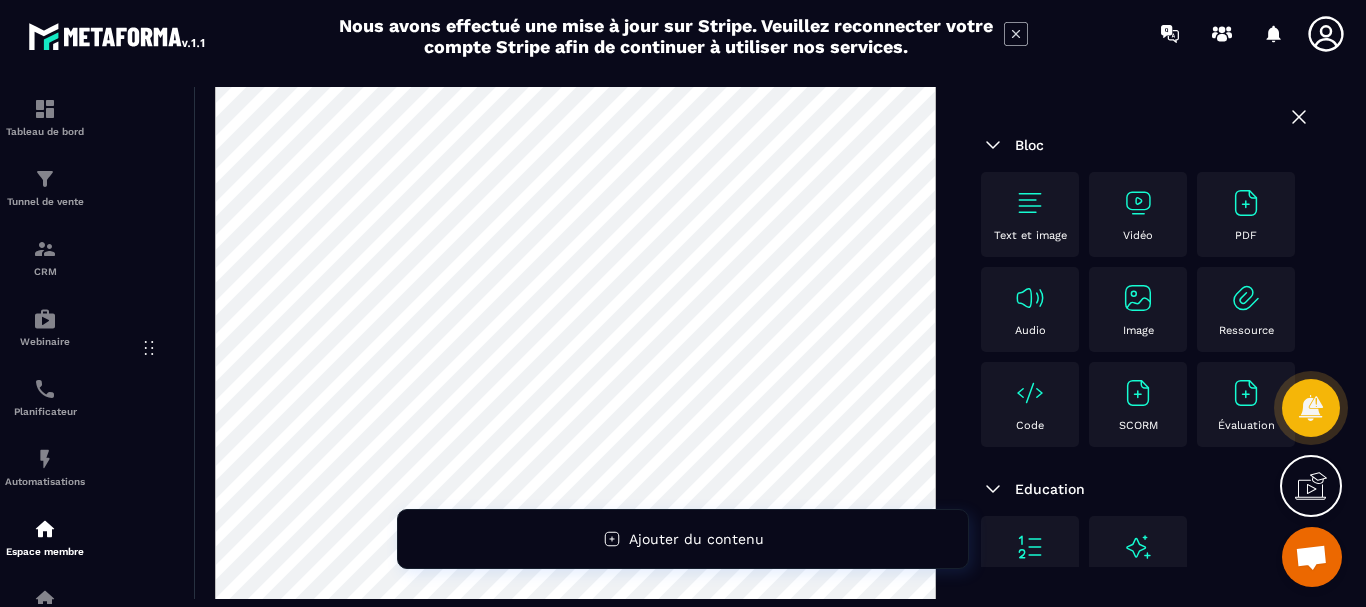 scroll, scrollTop: 0, scrollLeft: 0, axis: both 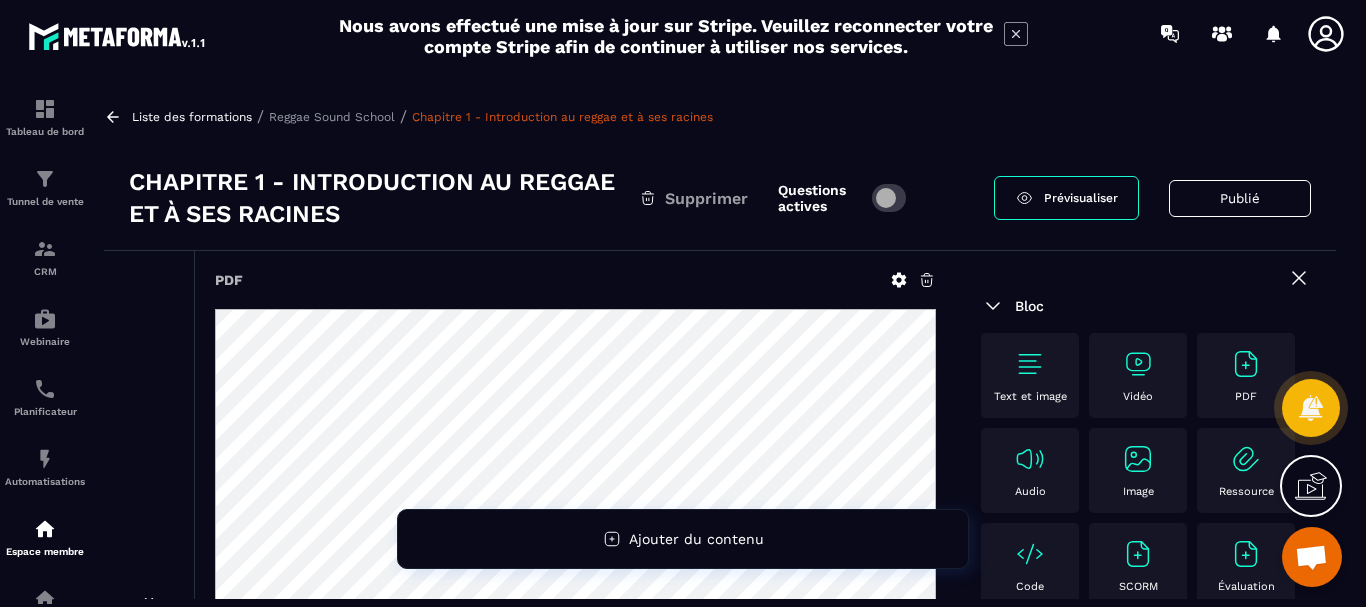 click 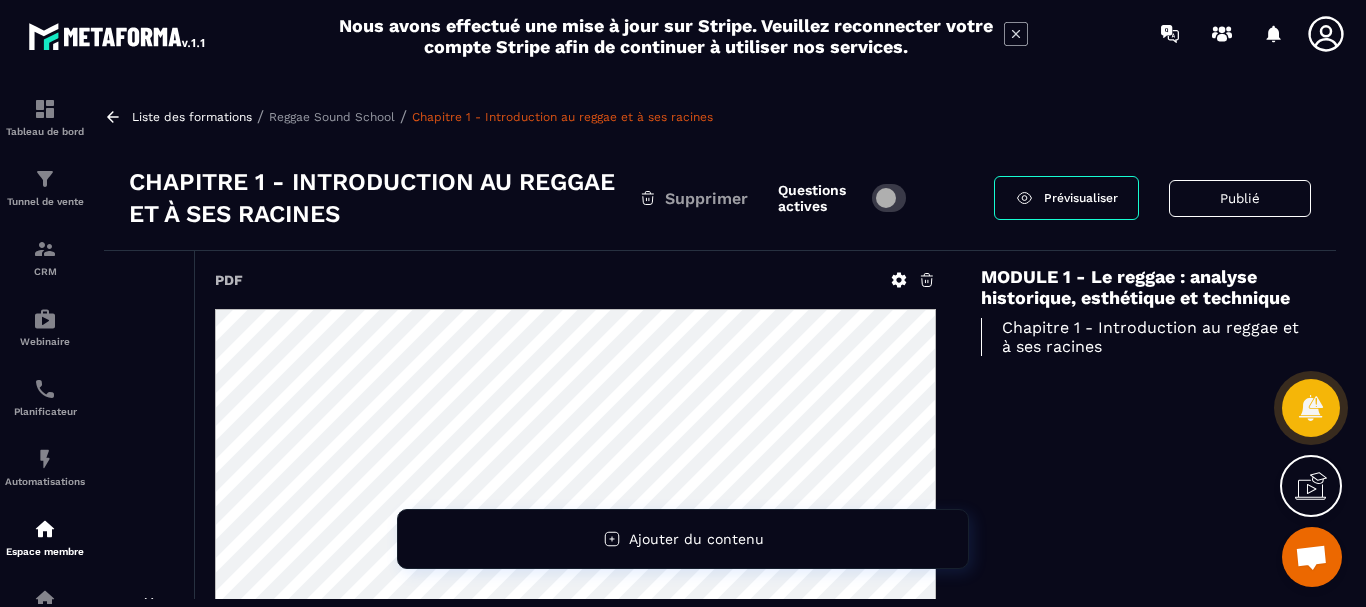 click on "Reggae Sound School" at bounding box center [332, 117] 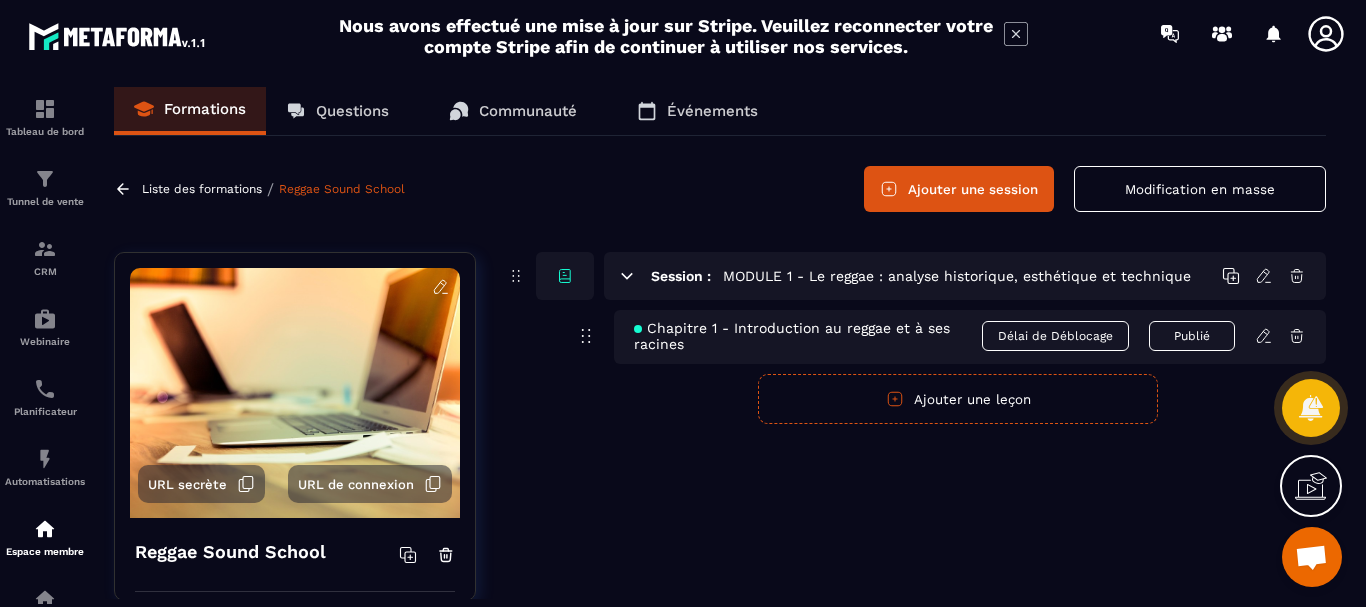 click on "Ajouter une leçon" at bounding box center [958, 399] 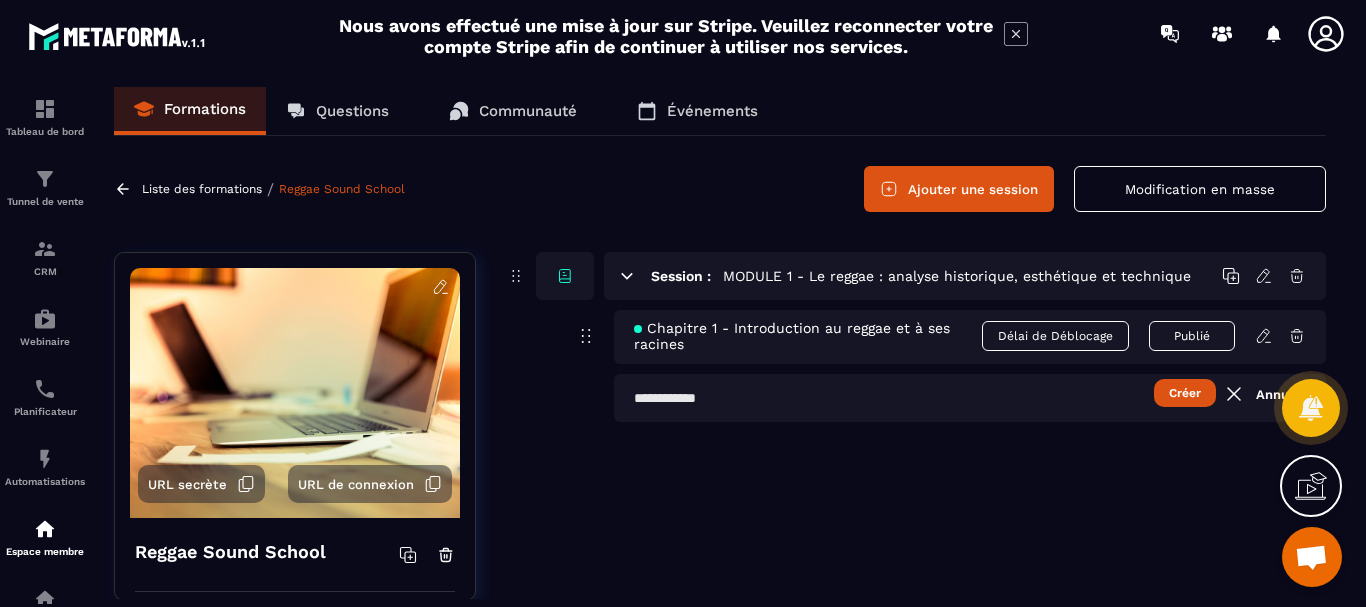 click at bounding box center (970, 398) 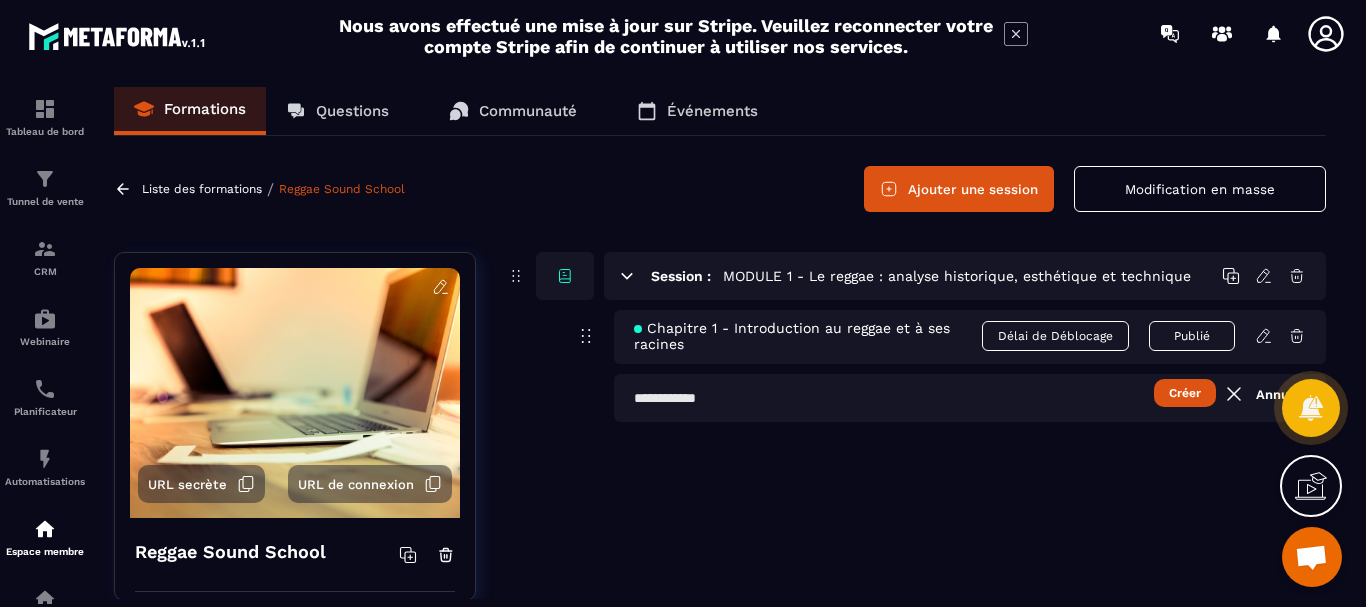 paste on "**********" 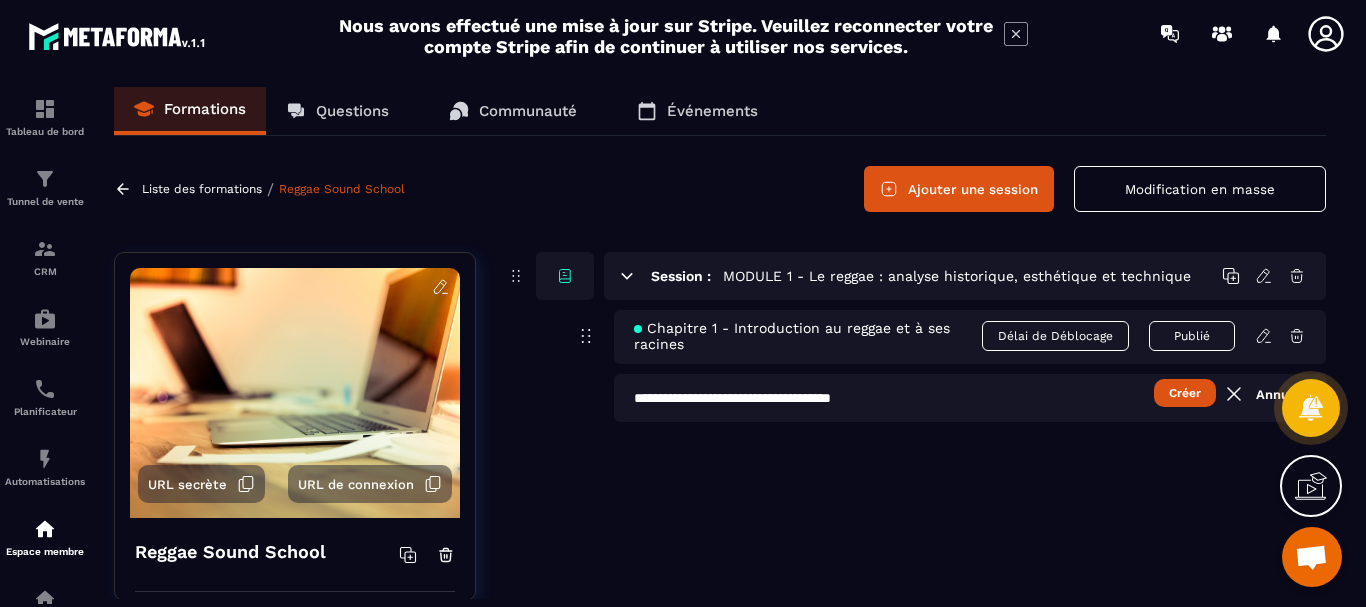 type on "**********" 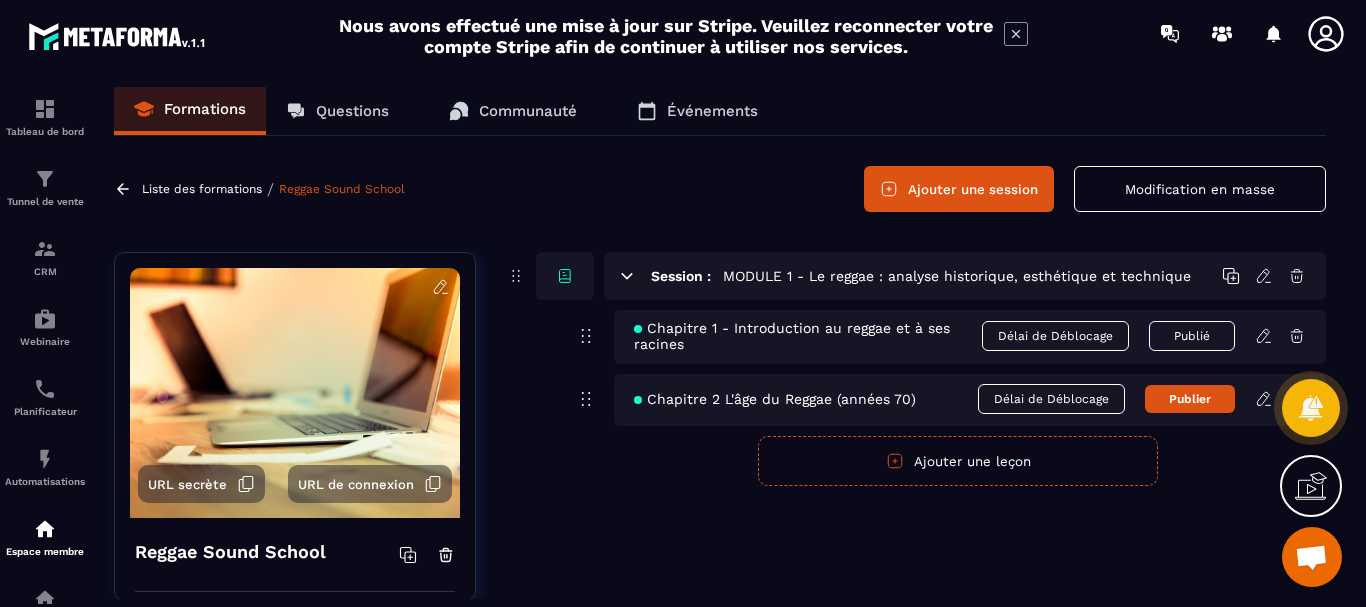 click on "Publier" at bounding box center (1190, 399) 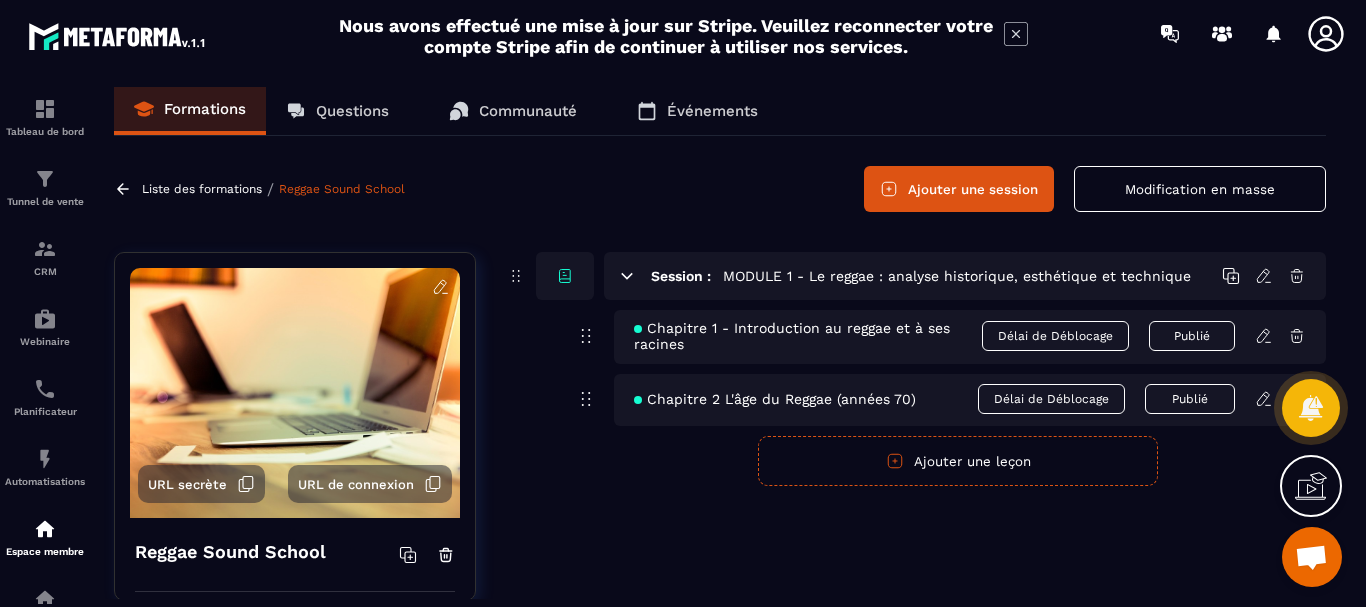 click 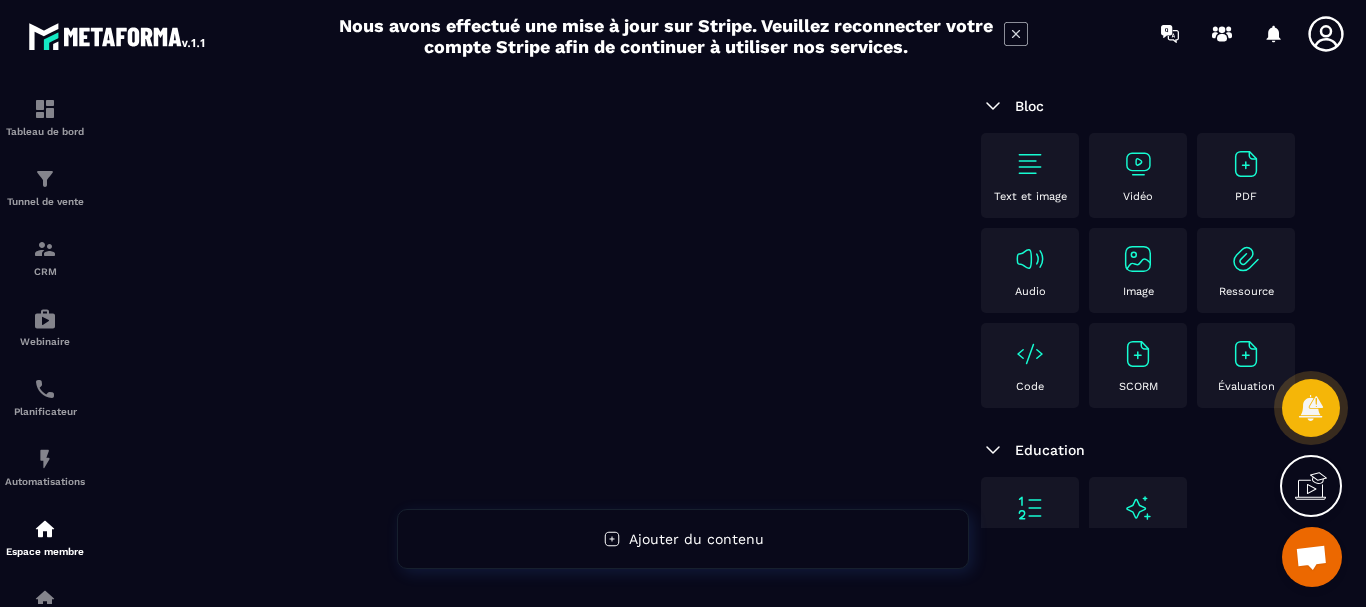 scroll, scrollTop: 0, scrollLeft: 0, axis: both 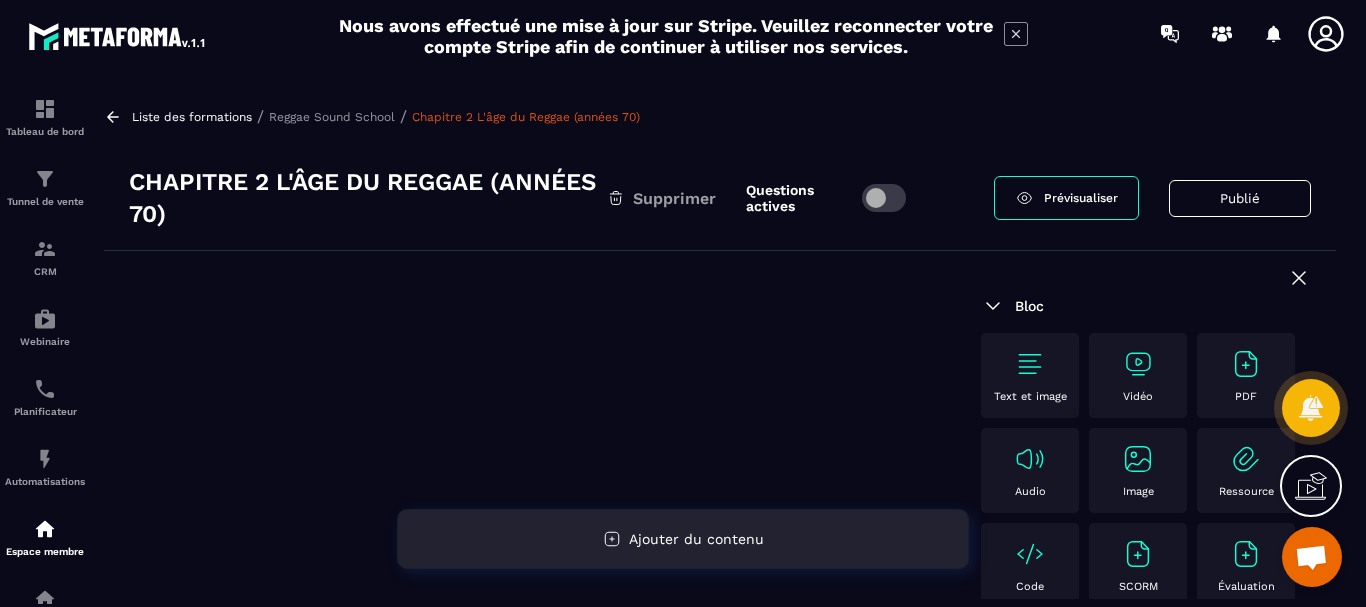 click 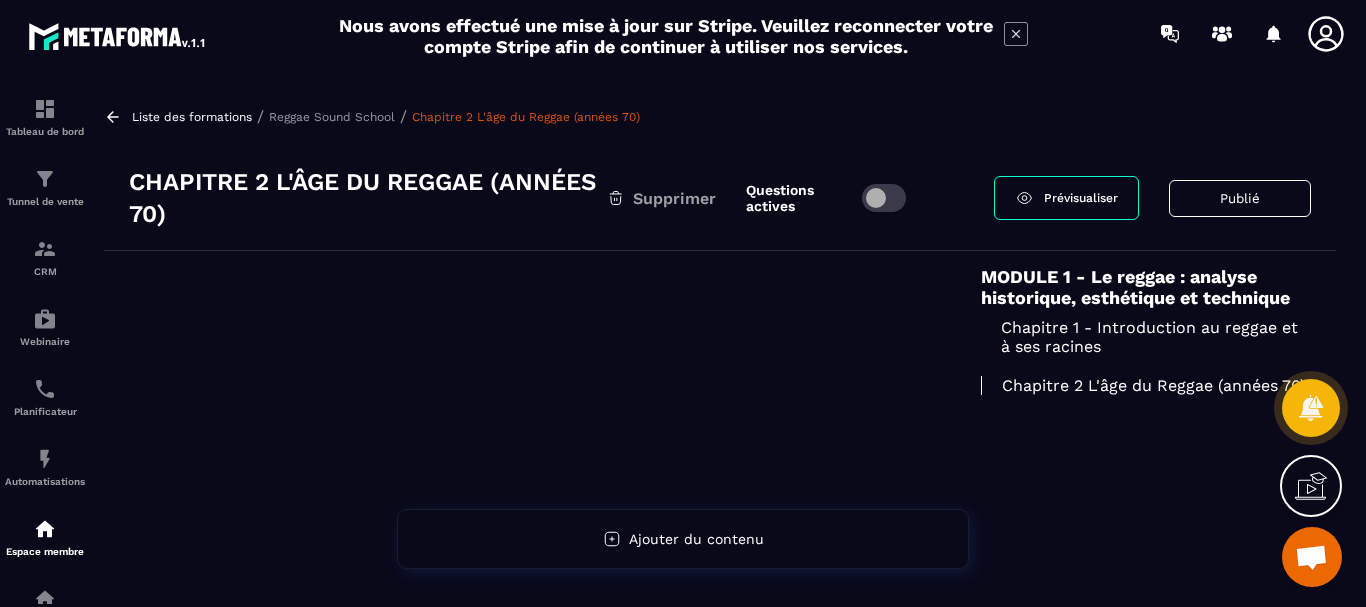 click on "Chapitre 1 - Introduction au reggae et à ses racines" at bounding box center (1146, 337) 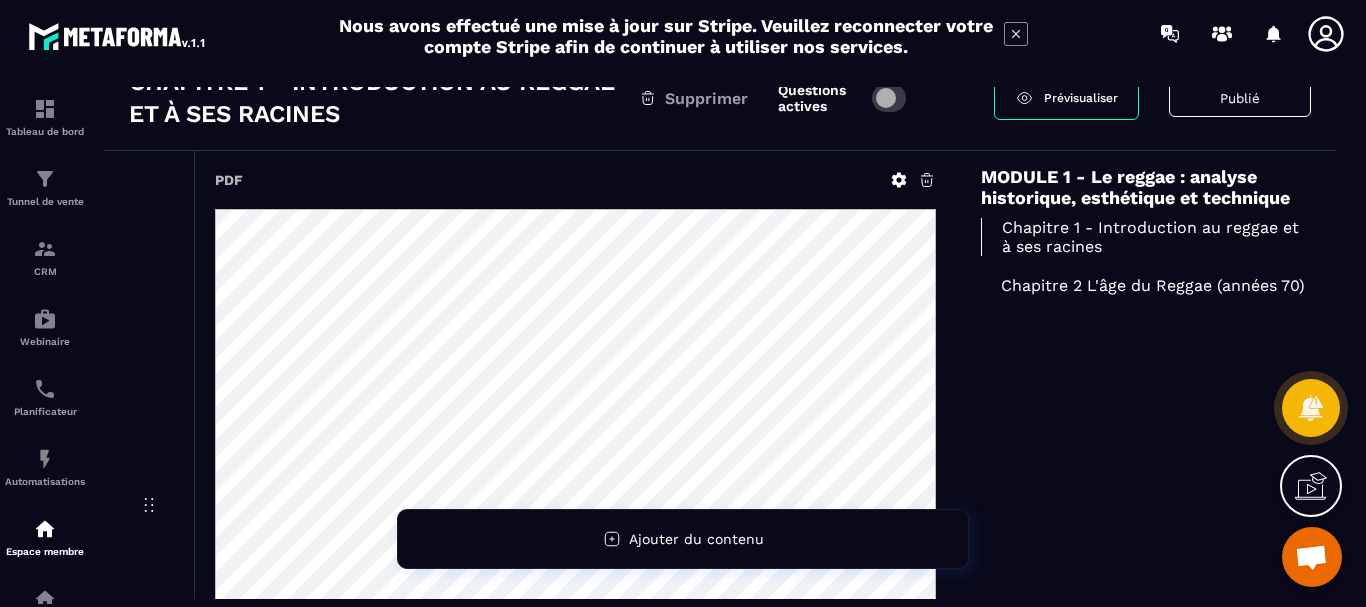 scroll, scrollTop: 0, scrollLeft: 0, axis: both 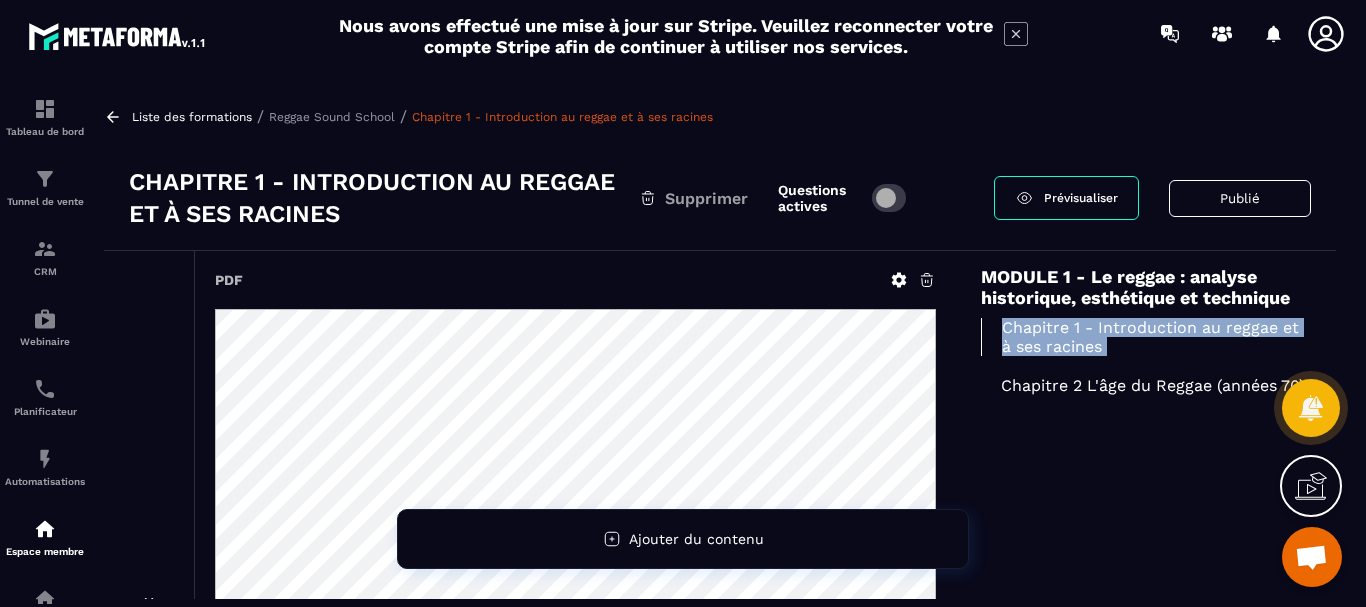 drag, startPoint x: 980, startPoint y: 335, endPoint x: 975, endPoint y: 379, distance: 44.28318 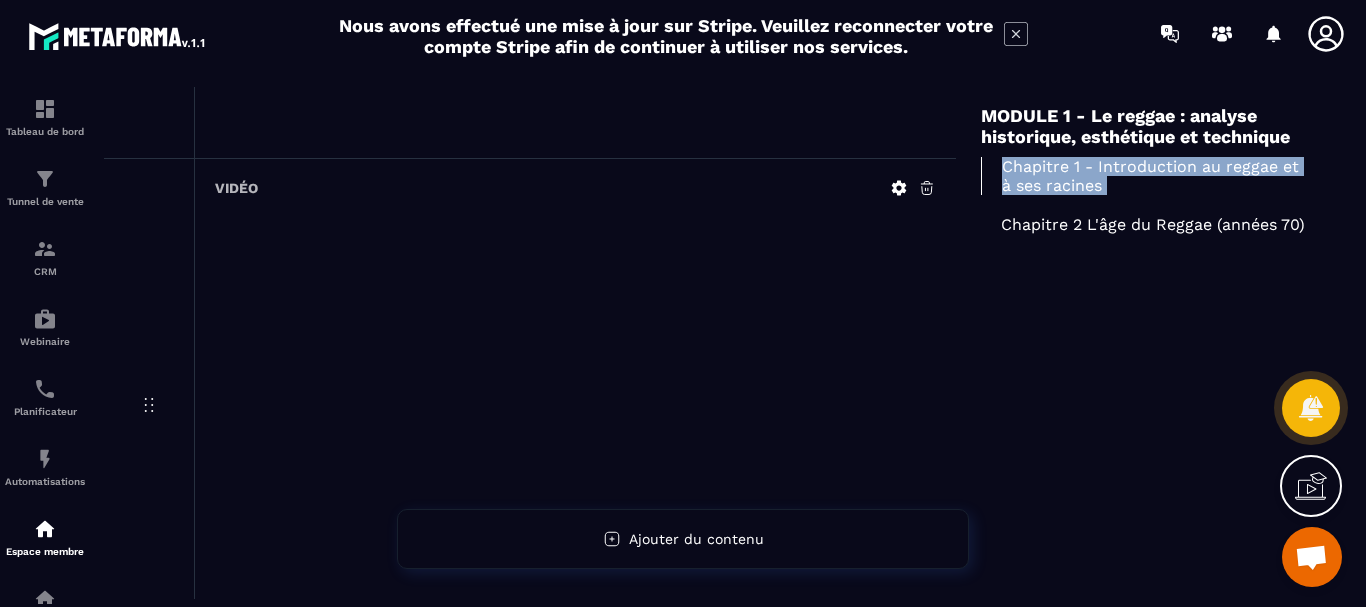 scroll, scrollTop: 1457, scrollLeft: 0, axis: vertical 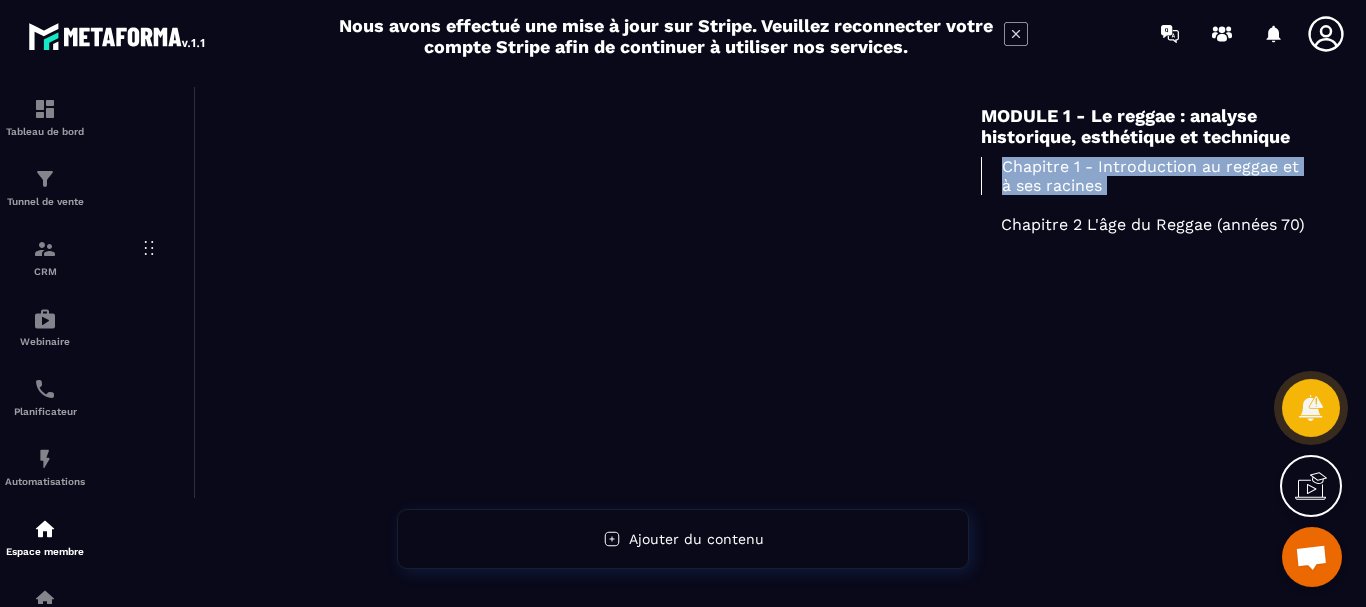 click on "Chapitre 2  L'âge du Reggae (années 70)" at bounding box center (1146, 224) 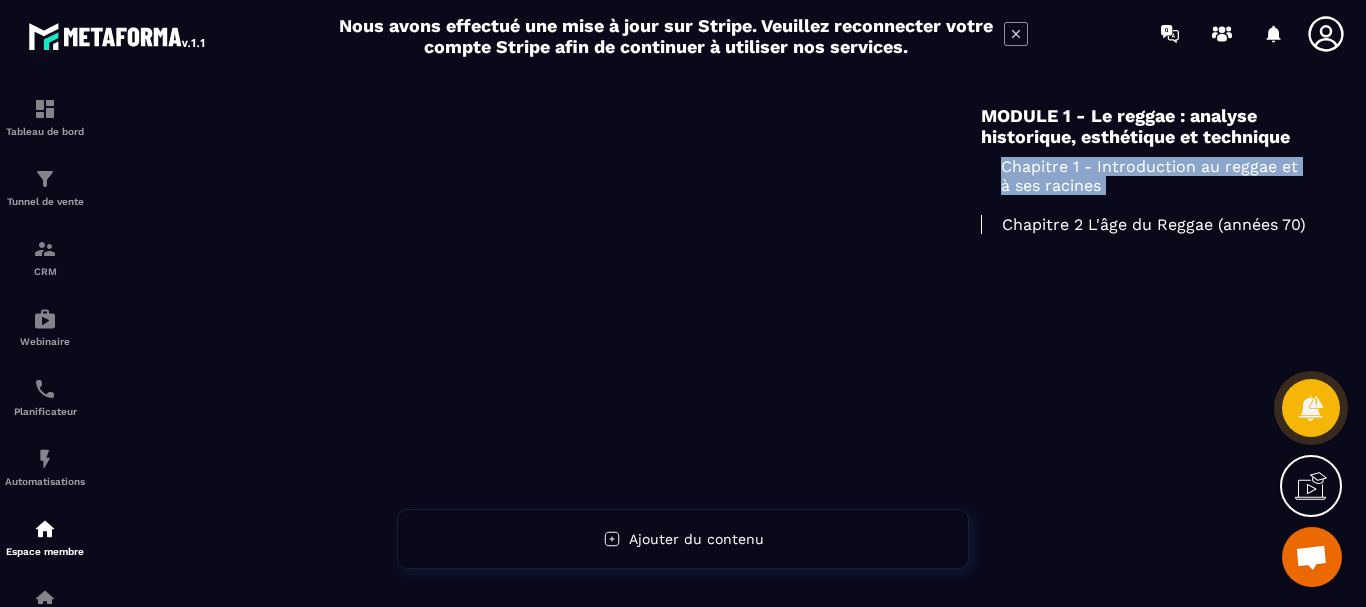 scroll, scrollTop: 8, scrollLeft: 0, axis: vertical 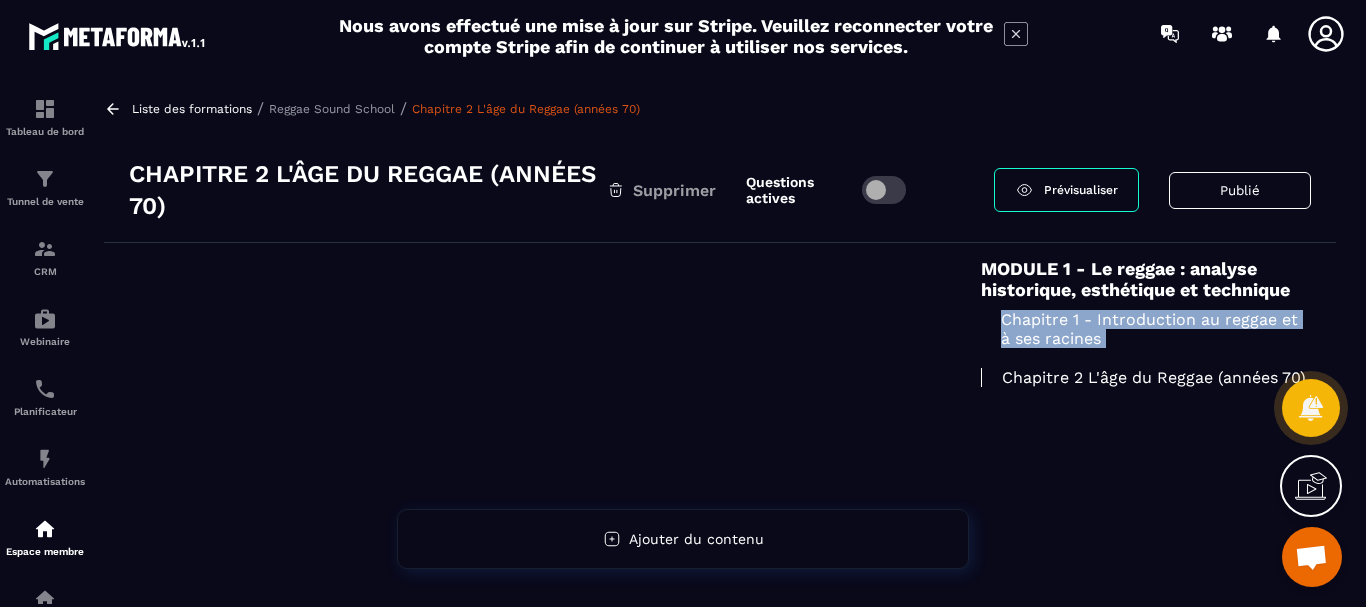 click on "Chapitre 1 - Introduction au reggae et à ses racines" at bounding box center [1146, 329] 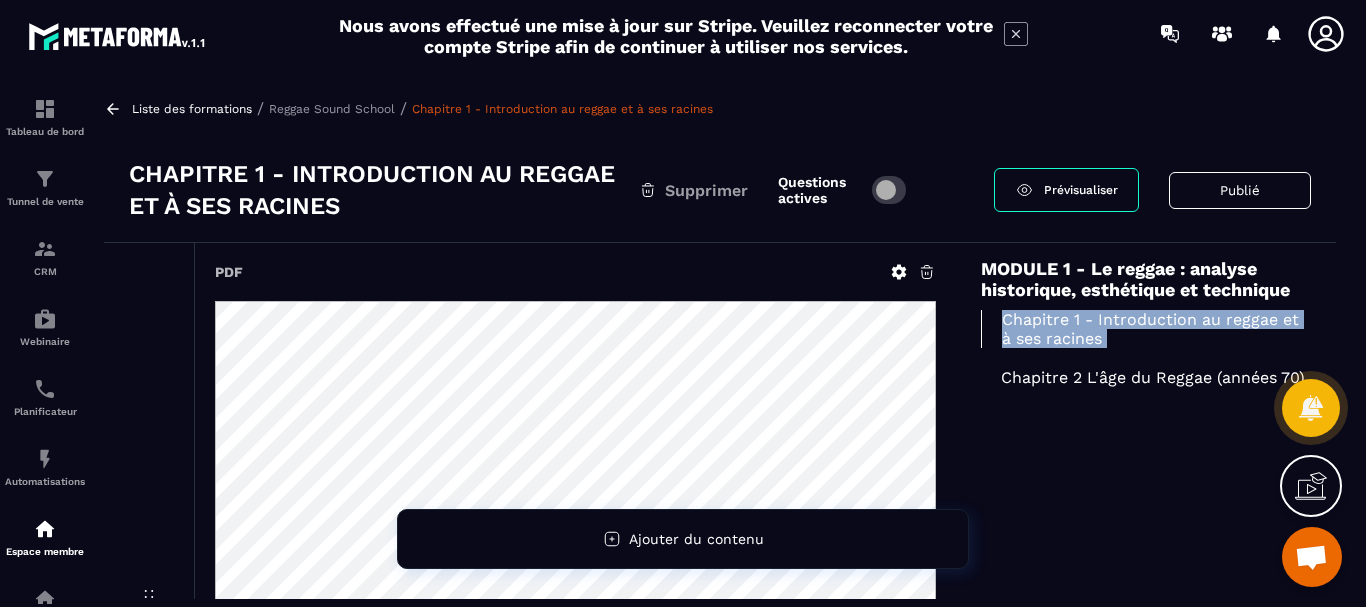 click on "Chapitre 2  L'âge du Reggae (années 70)" at bounding box center (1146, 377) 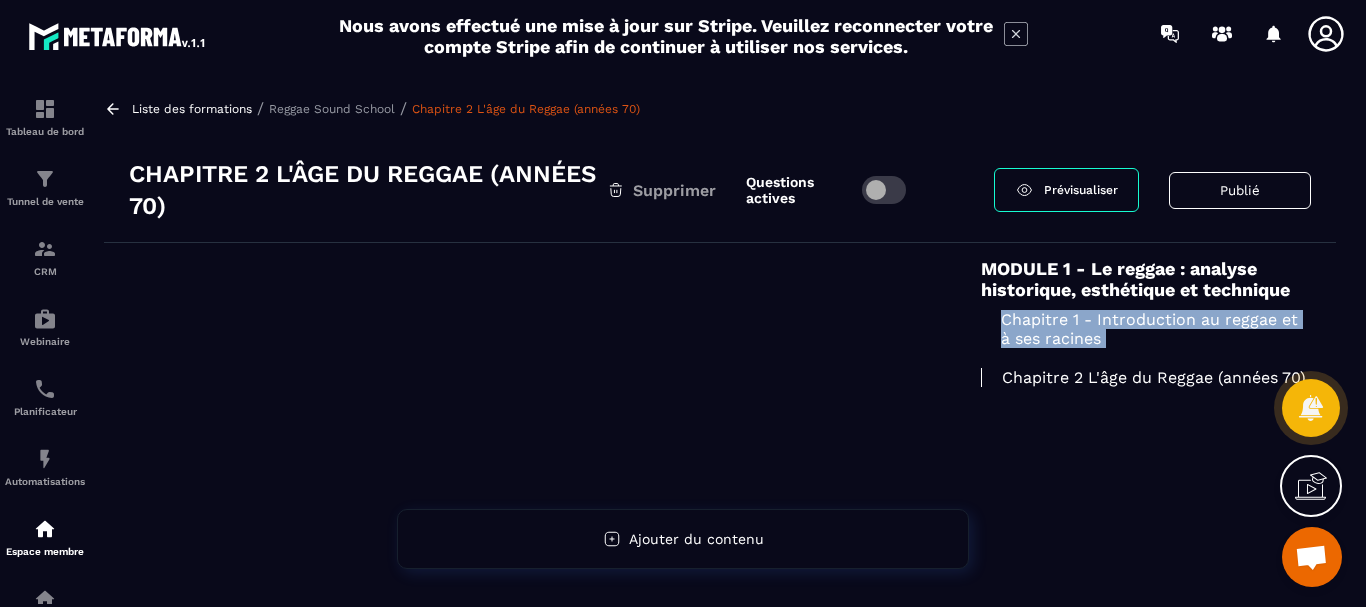 click on "Chapitre 2  L'âge du Reggae (années 70)" at bounding box center [1146, 377] 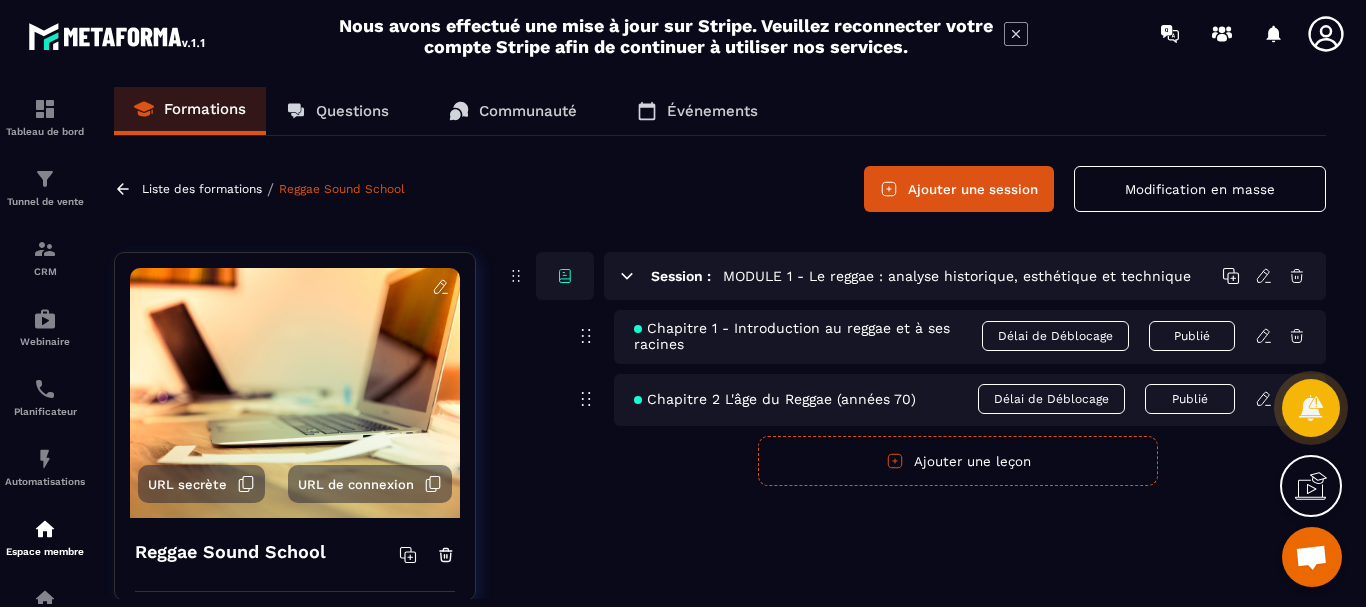 click 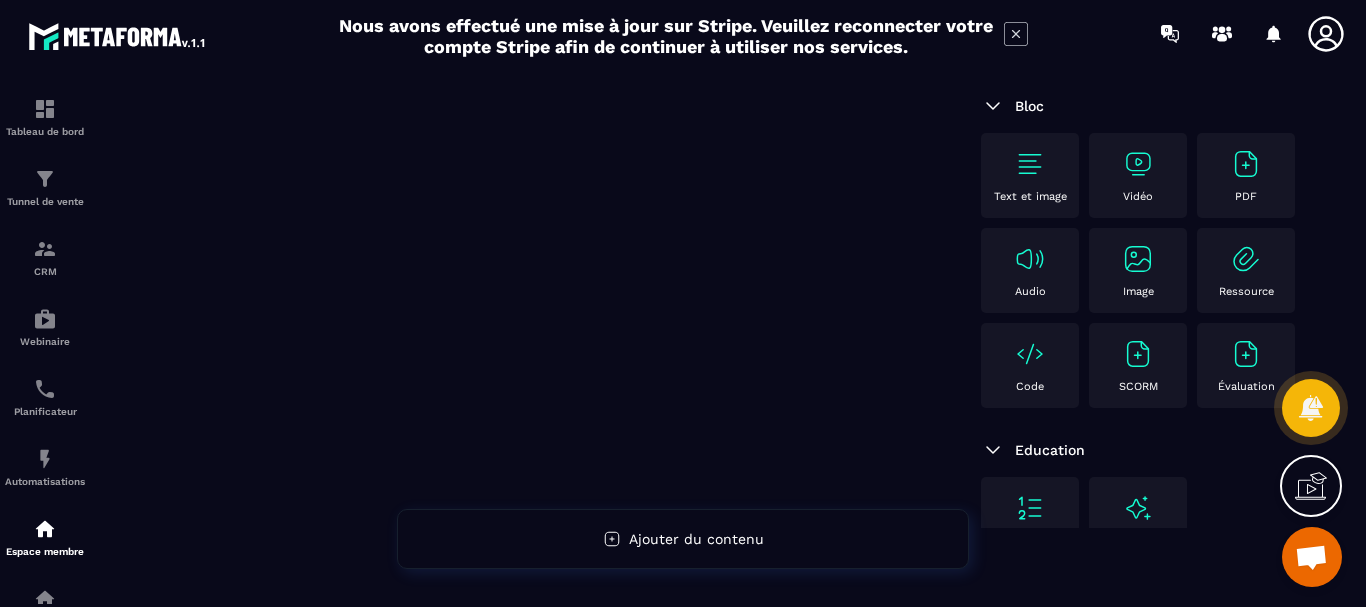 scroll, scrollTop: 0, scrollLeft: 0, axis: both 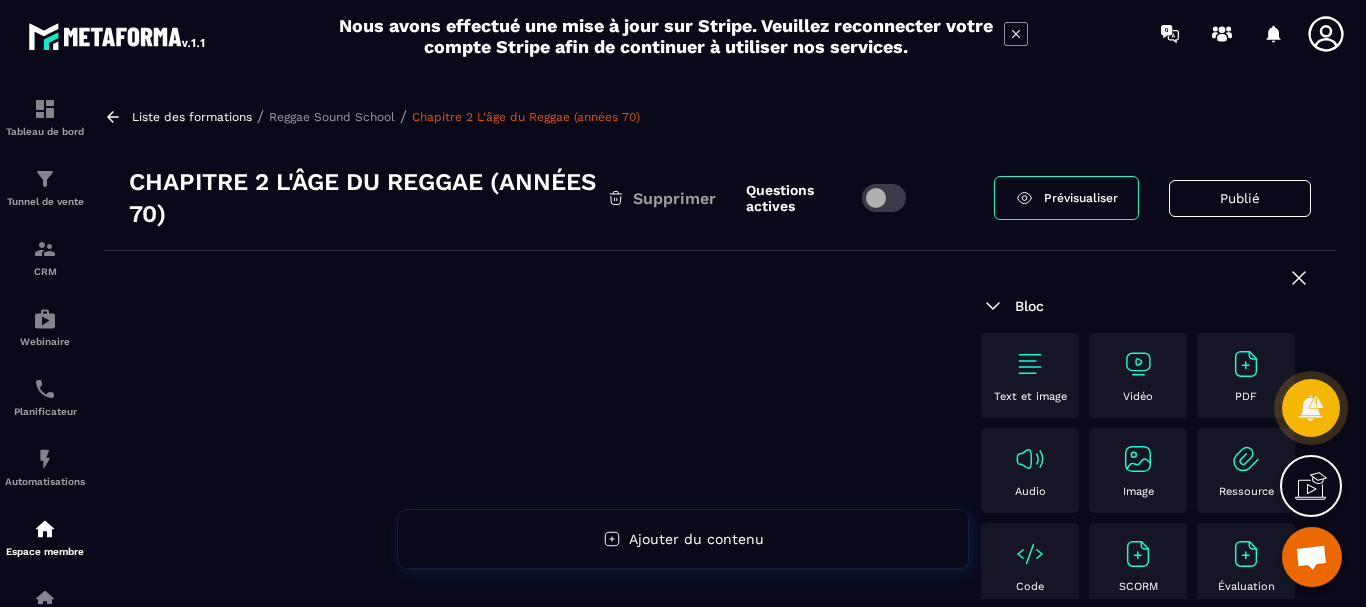click at bounding box center [1246, 364] 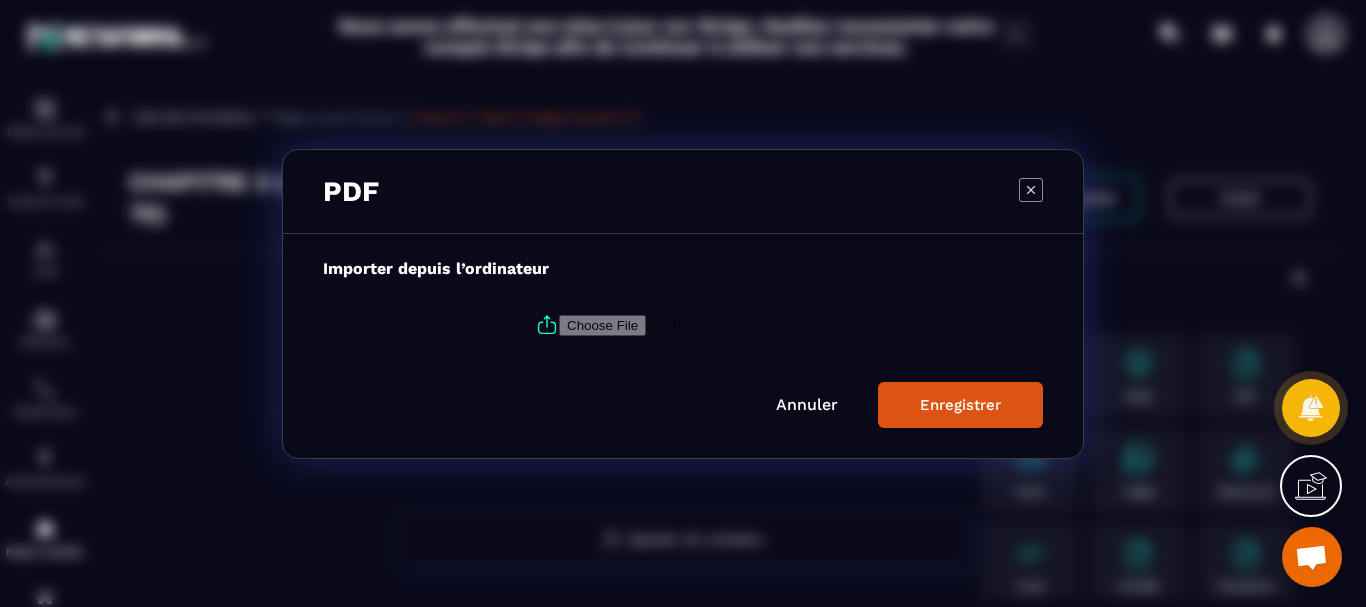 click at bounding box center (695, 324) 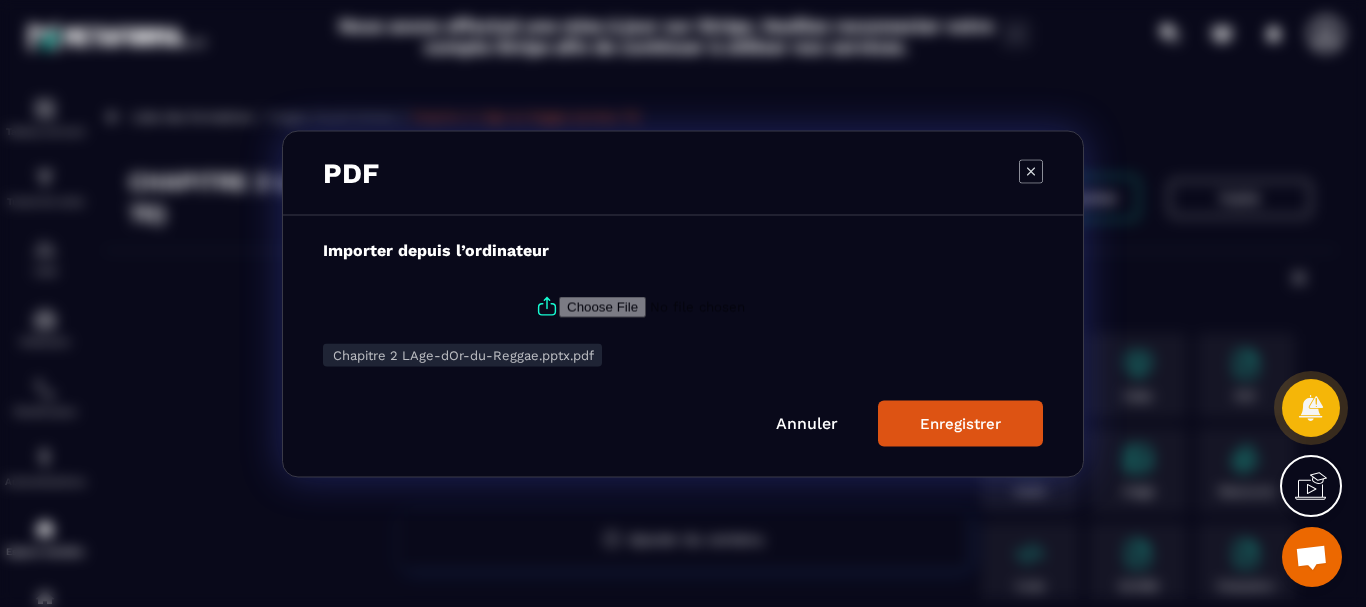 click on "Enregistrer" at bounding box center (960, 423) 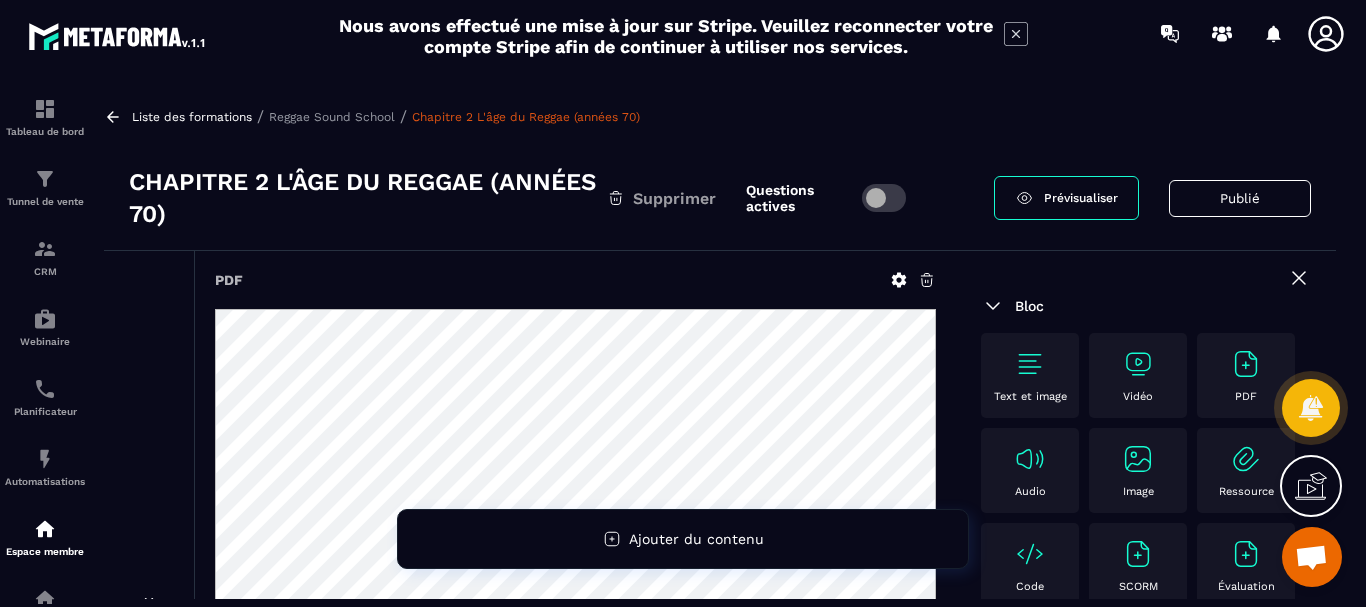click at bounding box center [1138, 364] 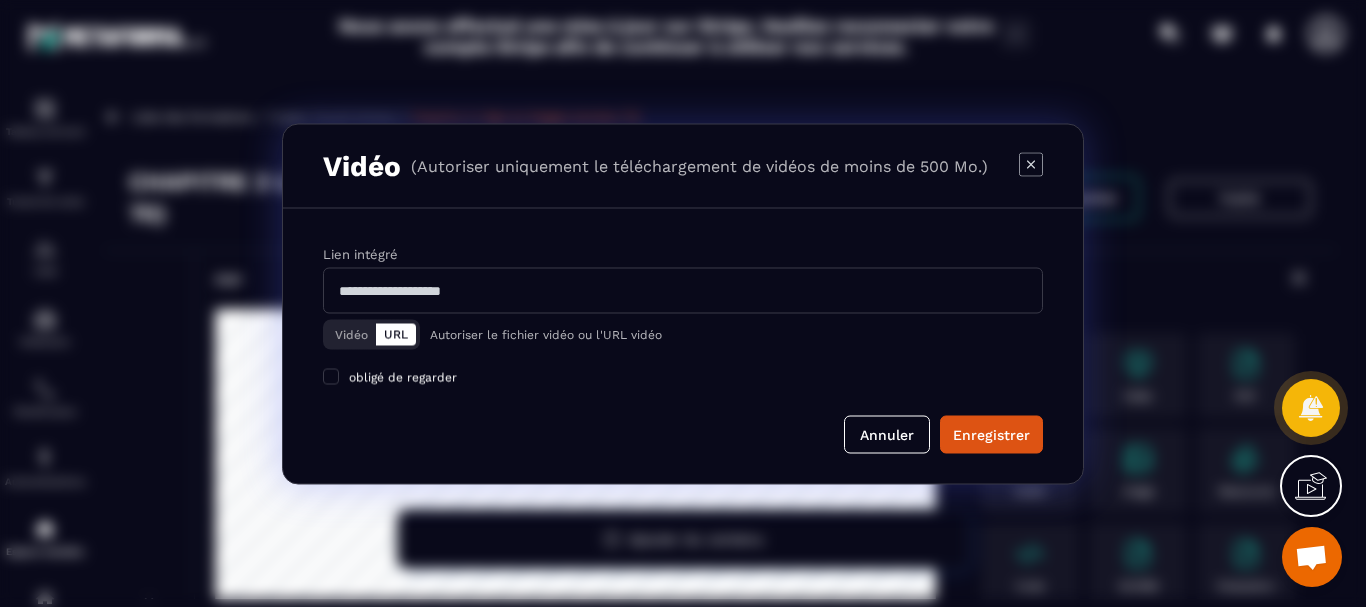 click at bounding box center (683, 290) 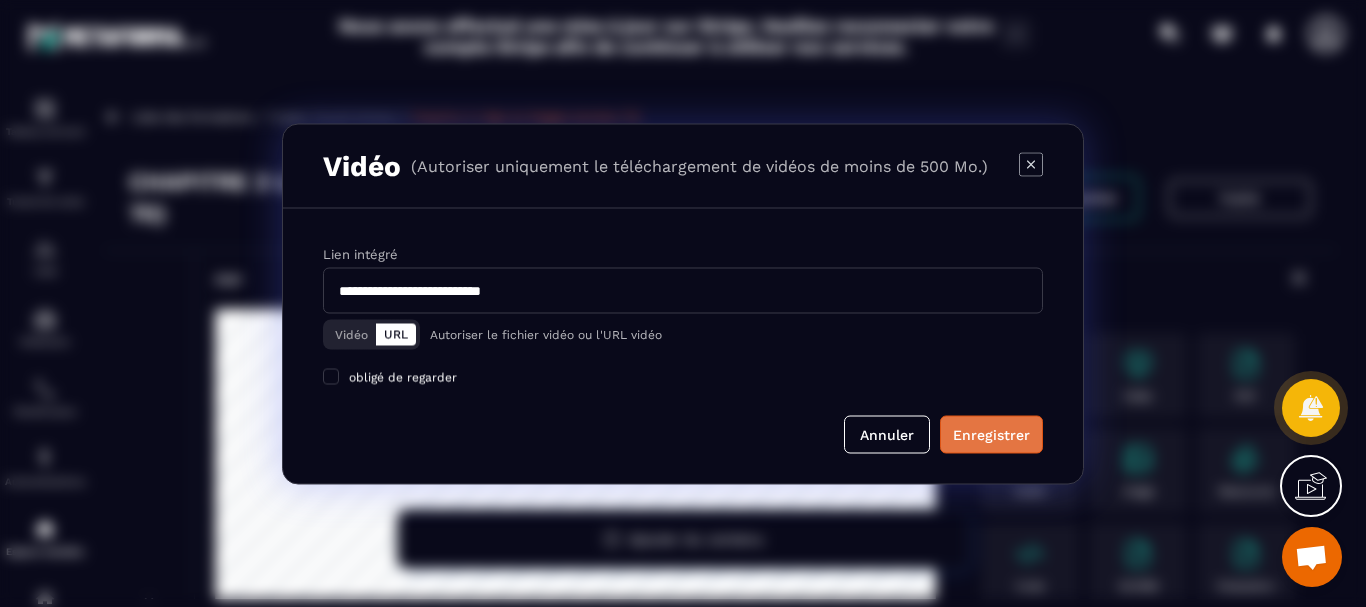 type on "**********" 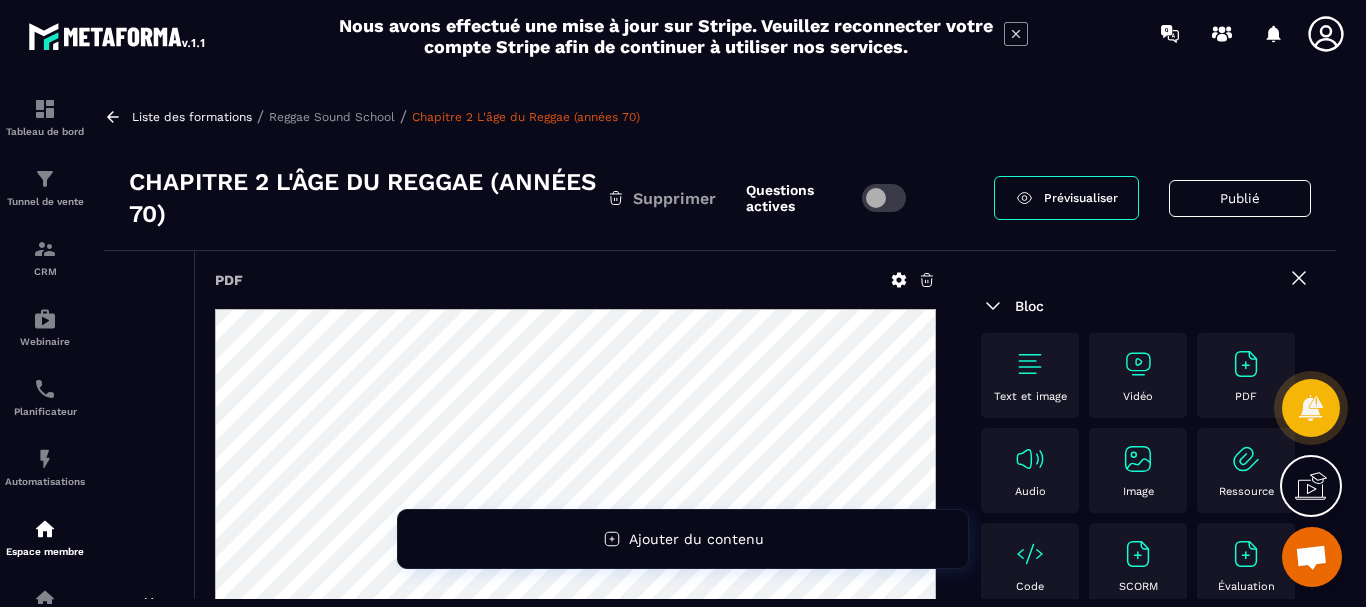 click at bounding box center (1138, 364) 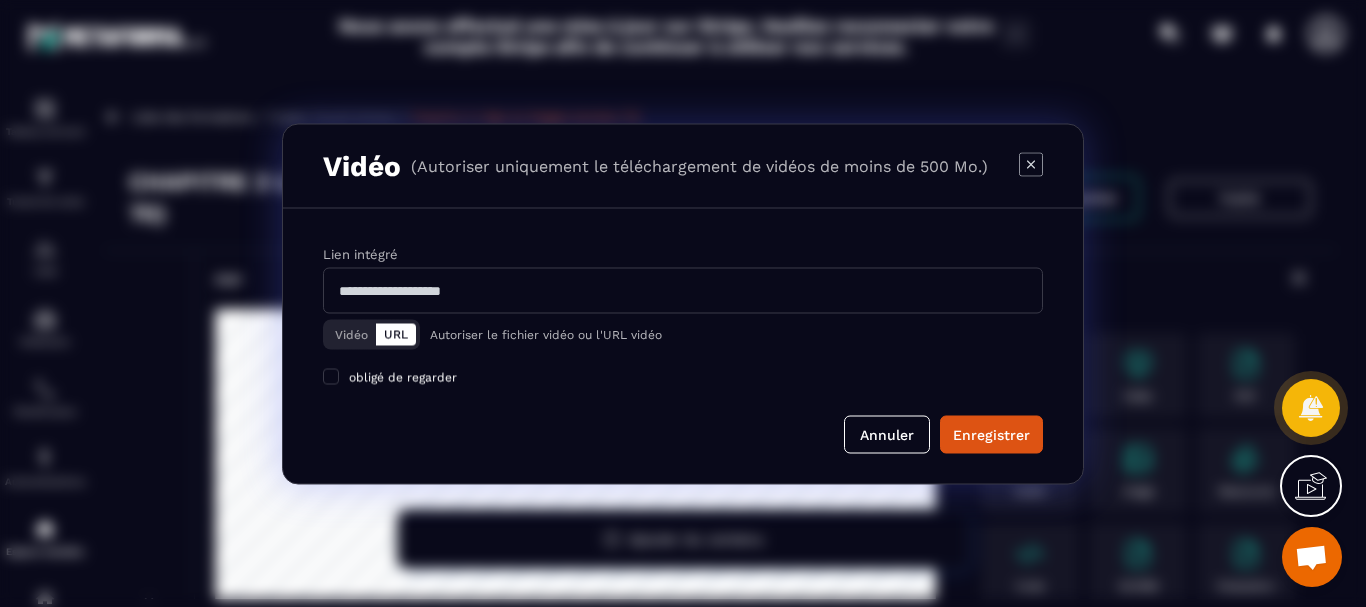 click at bounding box center (683, 290) 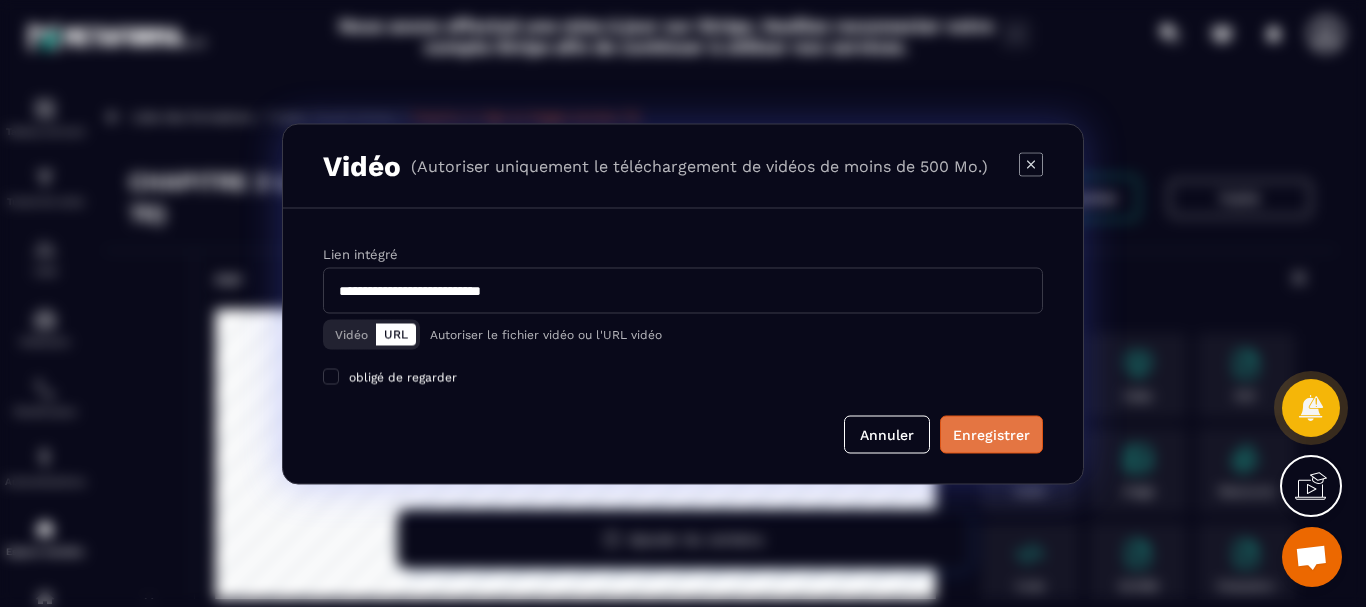 type on "**********" 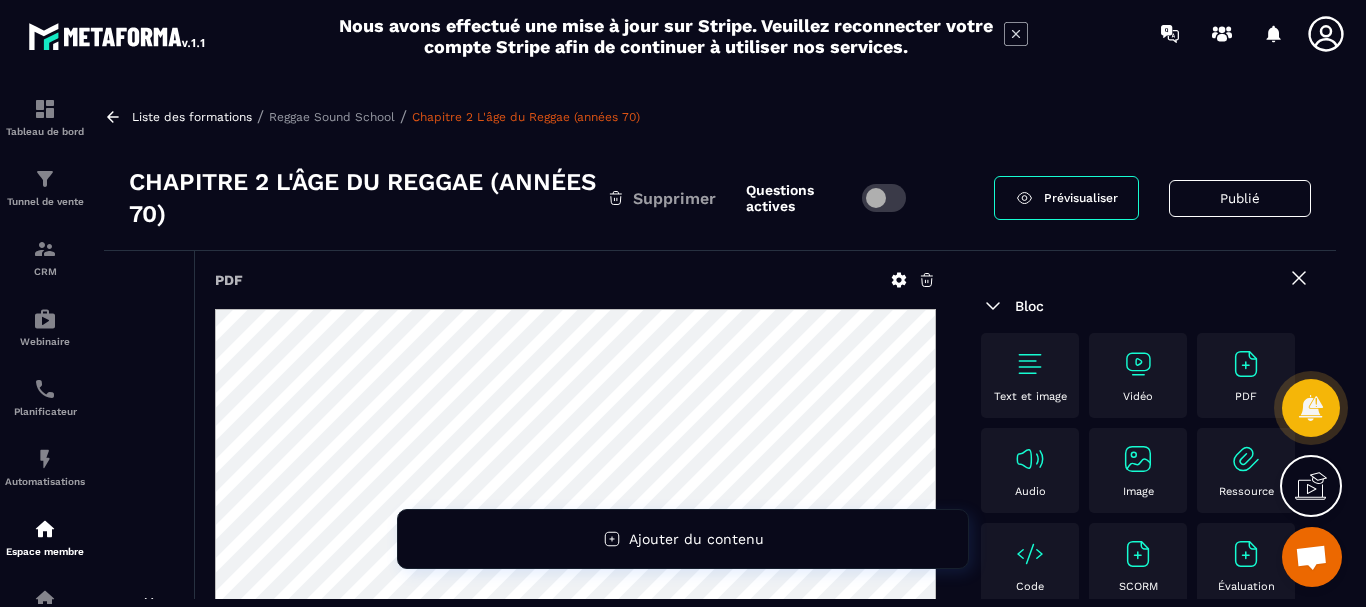 click on "Vidéo" at bounding box center [1138, 375] 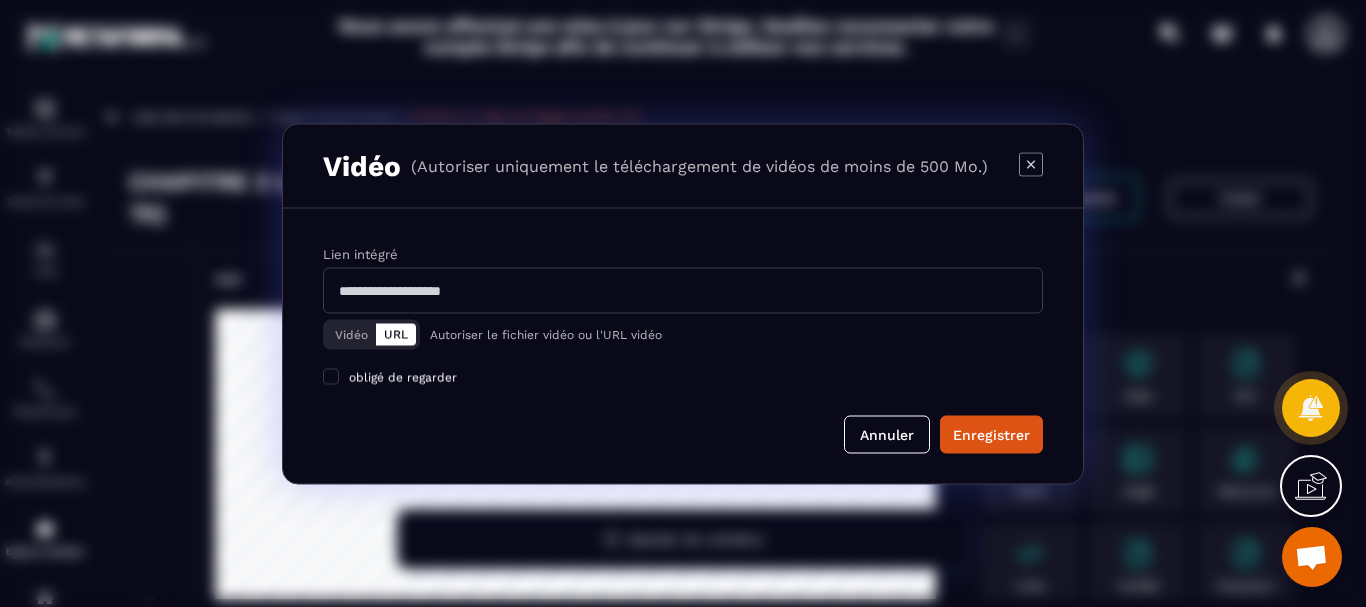 click at bounding box center (683, 290) 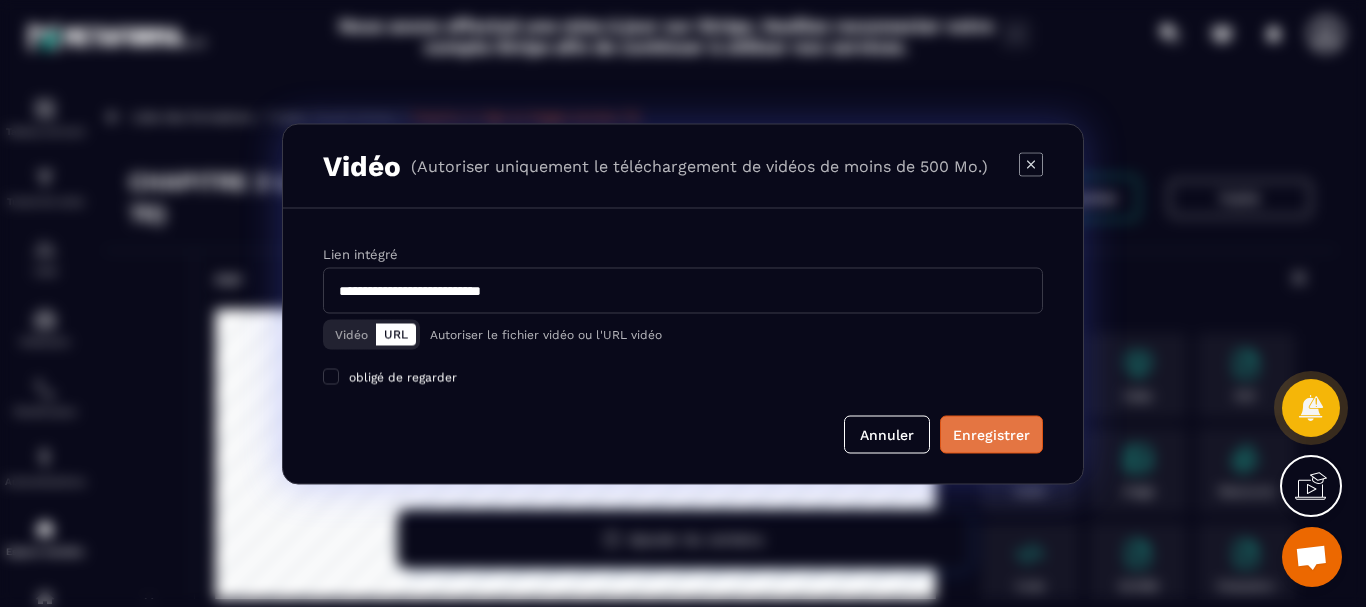 type on "**********" 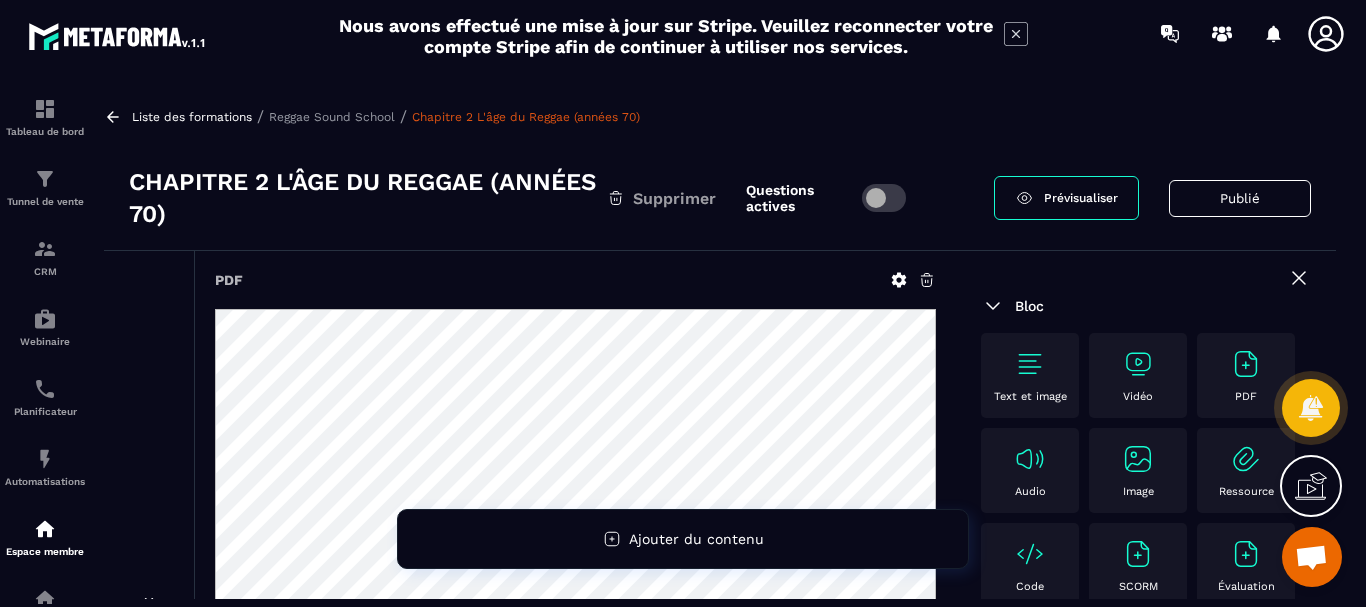 click at bounding box center (1138, 364) 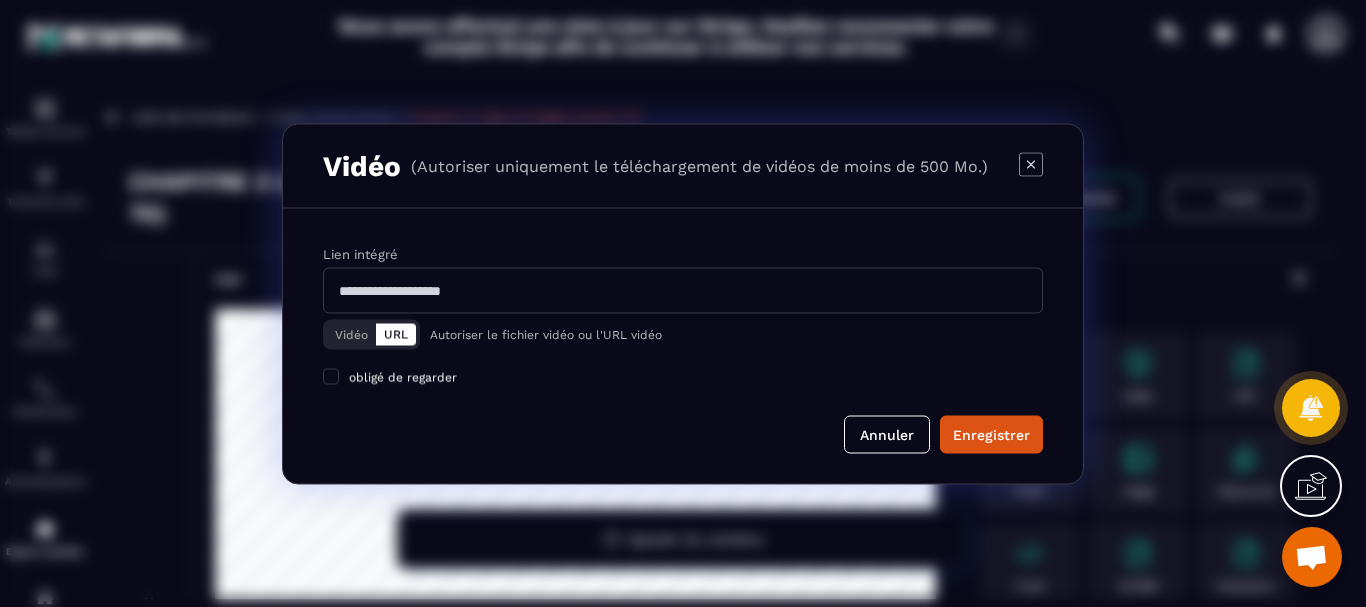 click at bounding box center [683, 290] 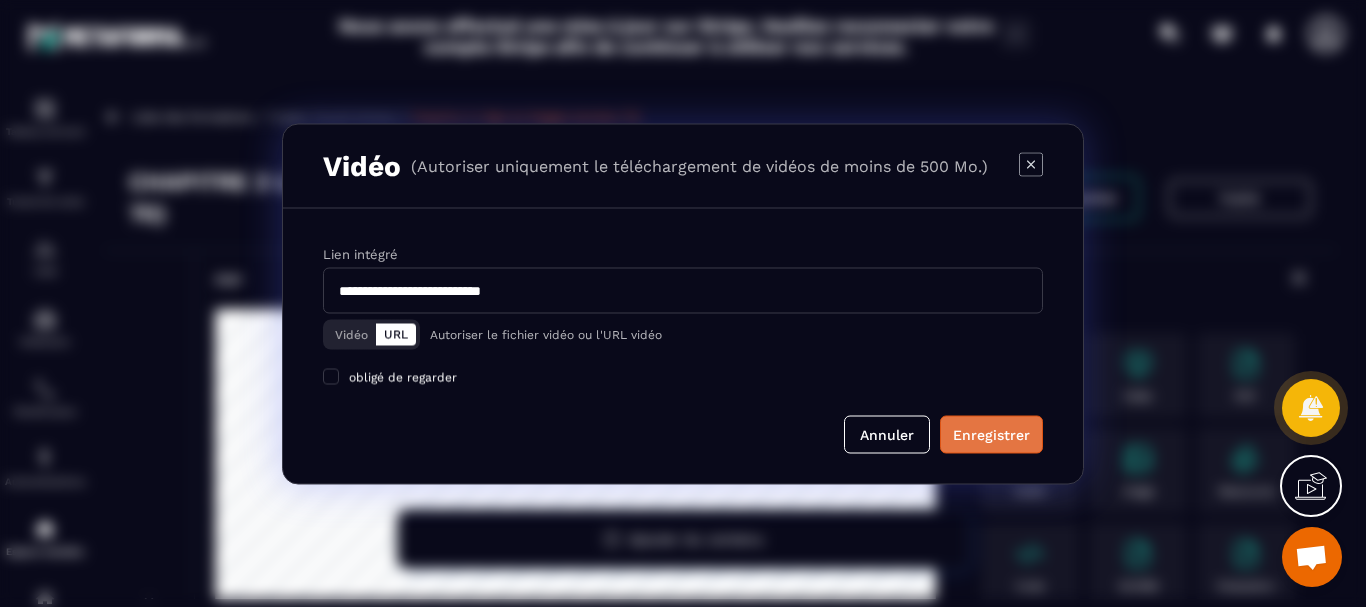 type on "**********" 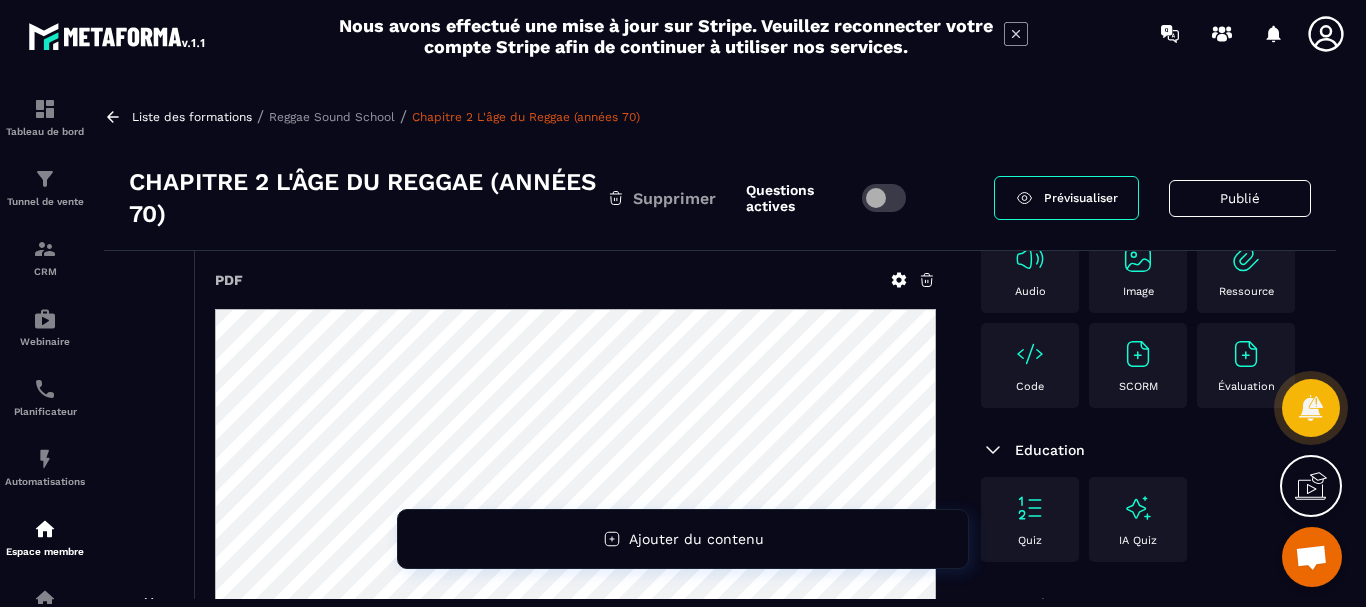 scroll, scrollTop: 400, scrollLeft: 0, axis: vertical 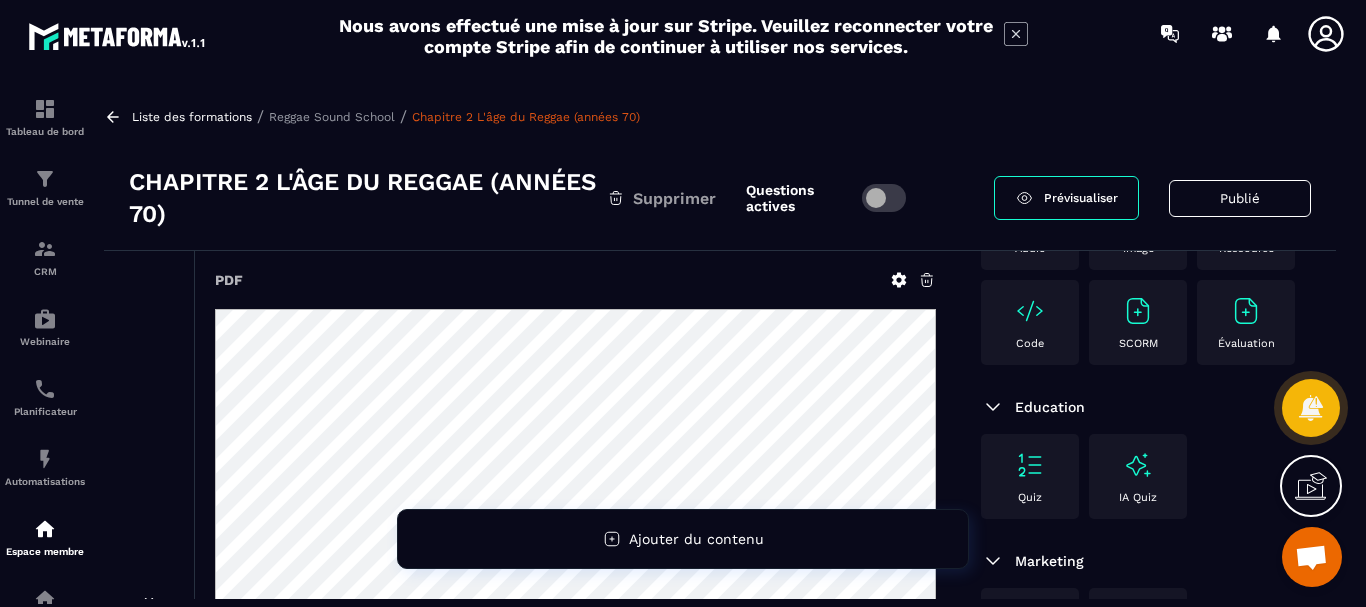 click on "Reggae Sound School" at bounding box center [332, 117] 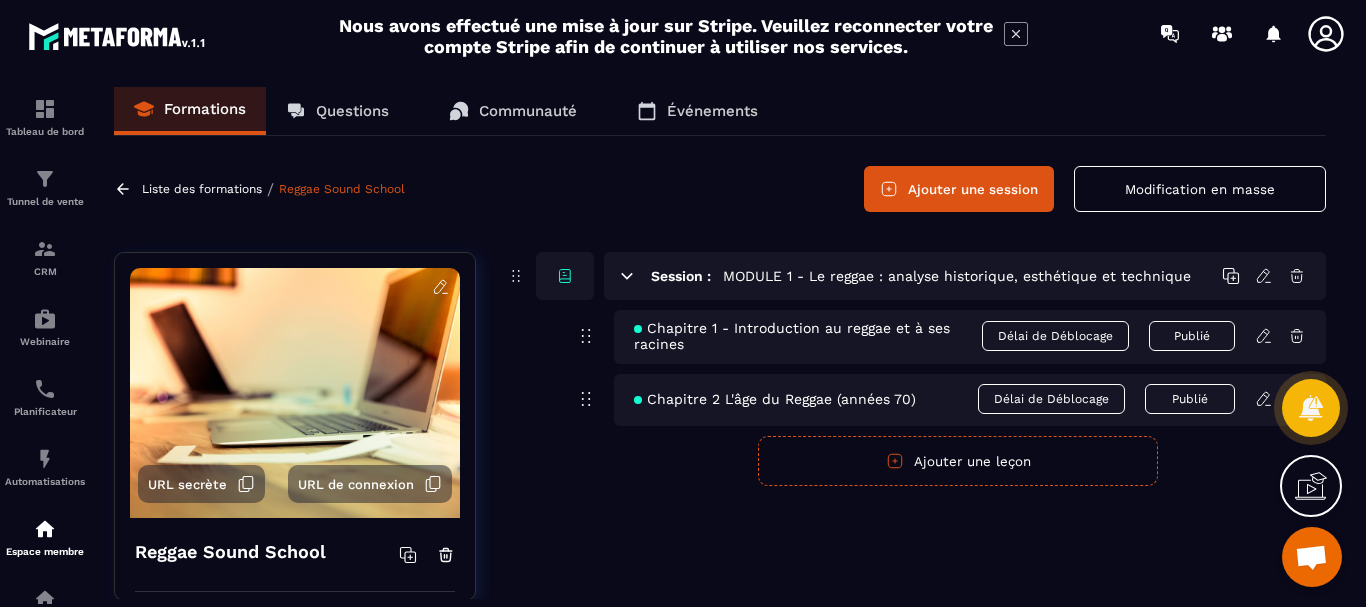 click 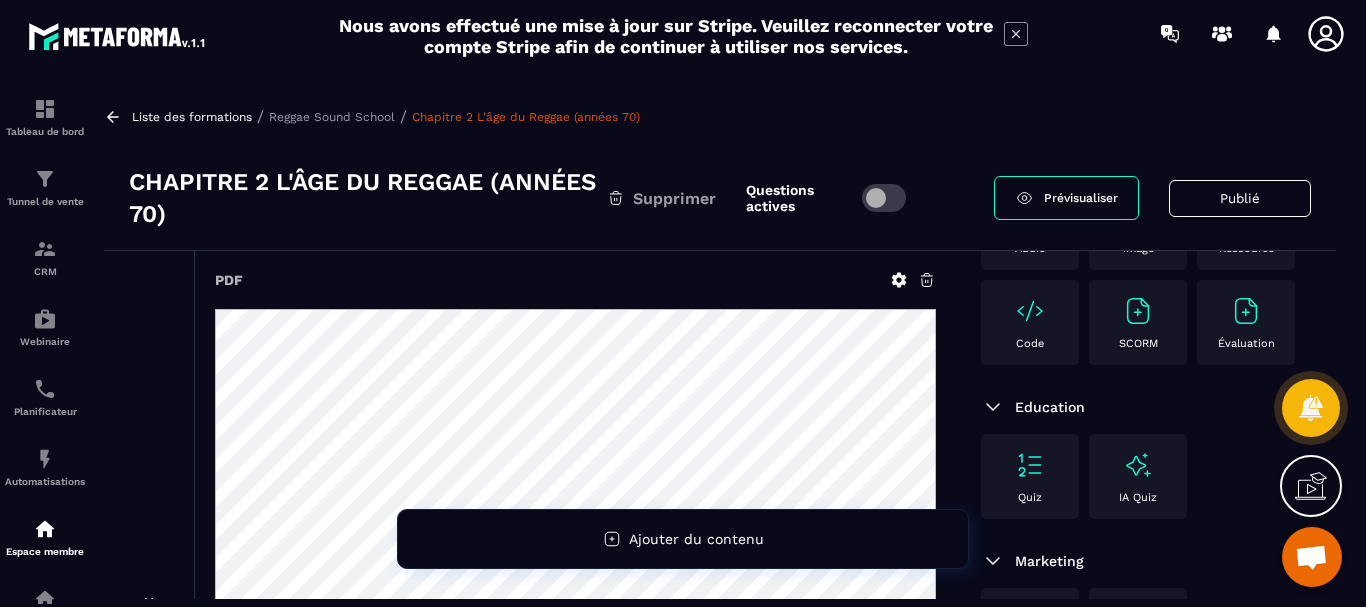 scroll, scrollTop: 433, scrollLeft: 0, axis: vertical 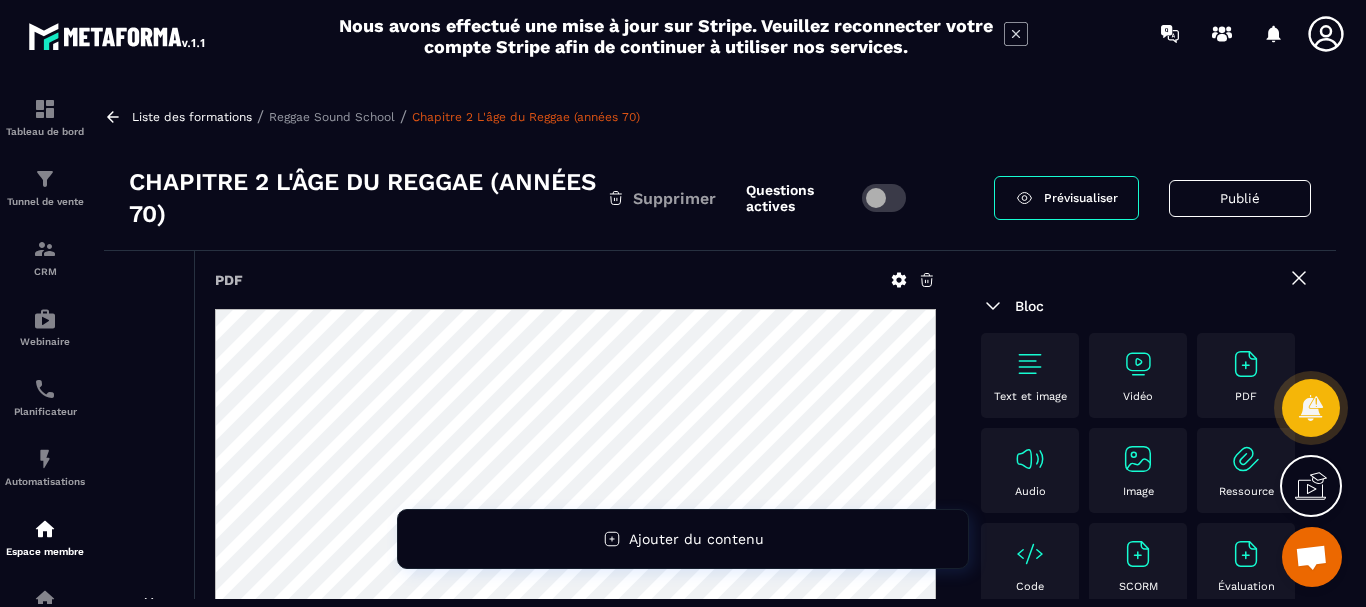 click on "Reggae Sound School" at bounding box center (332, 117) 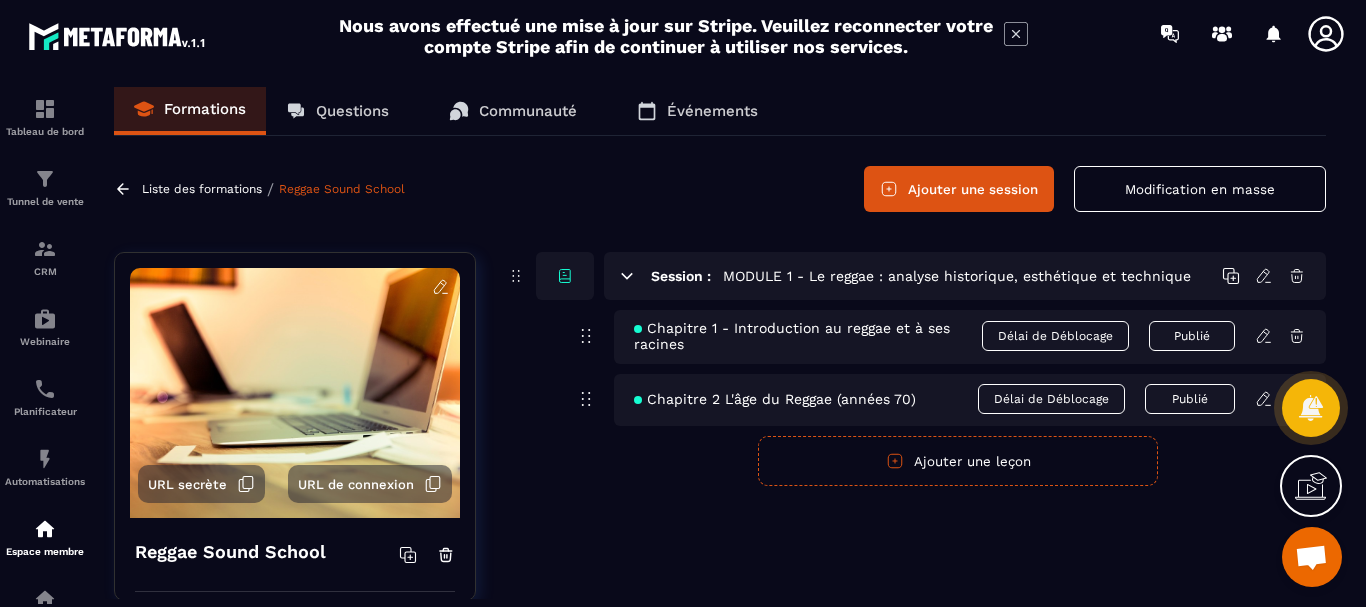 click on "Ajouter une leçon" at bounding box center [958, 461] 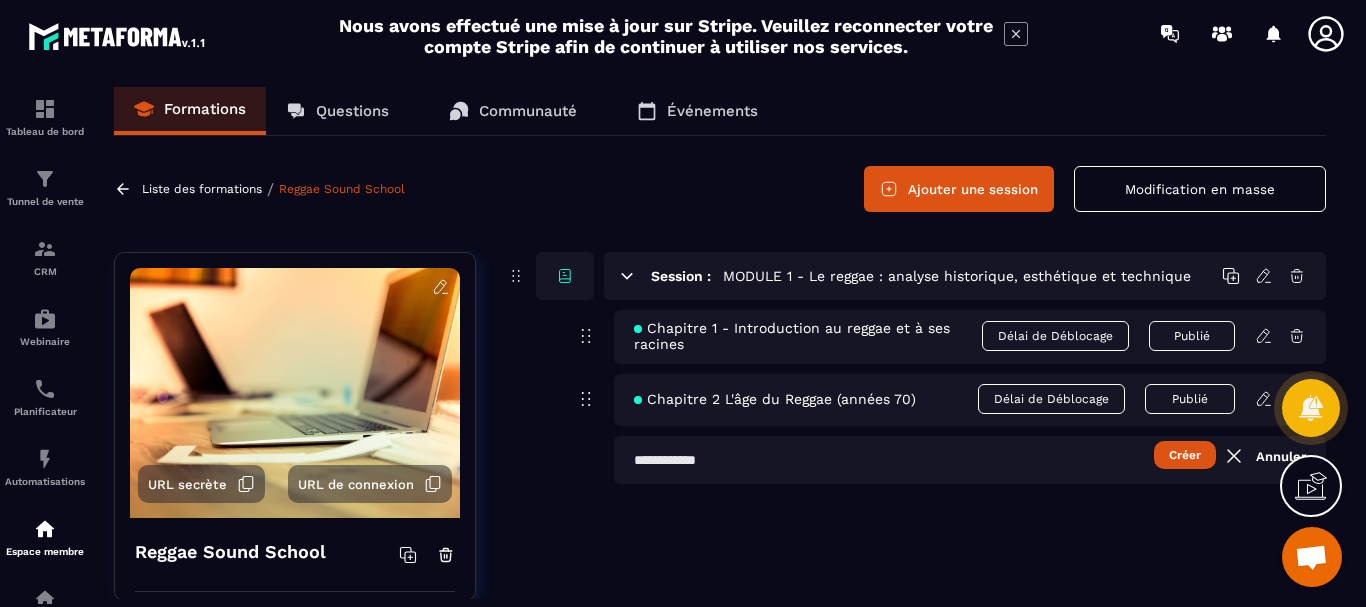 click on "Créer" at bounding box center [1185, 455] 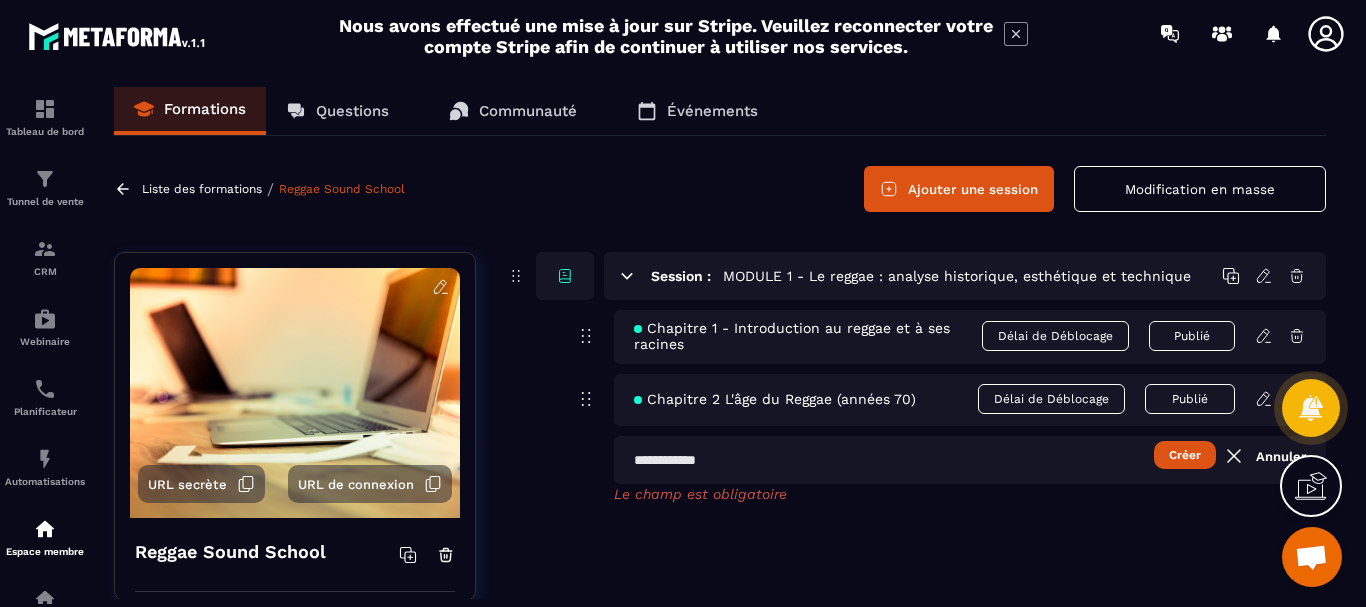 click at bounding box center (970, 460) 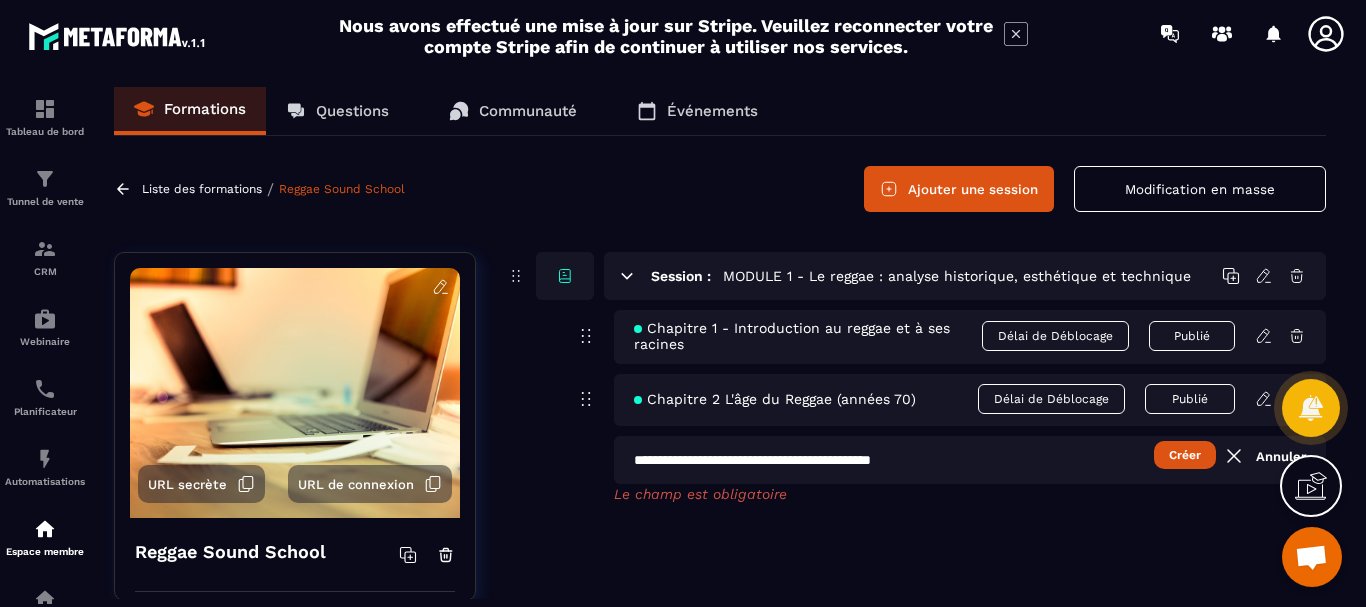 type on "**********" 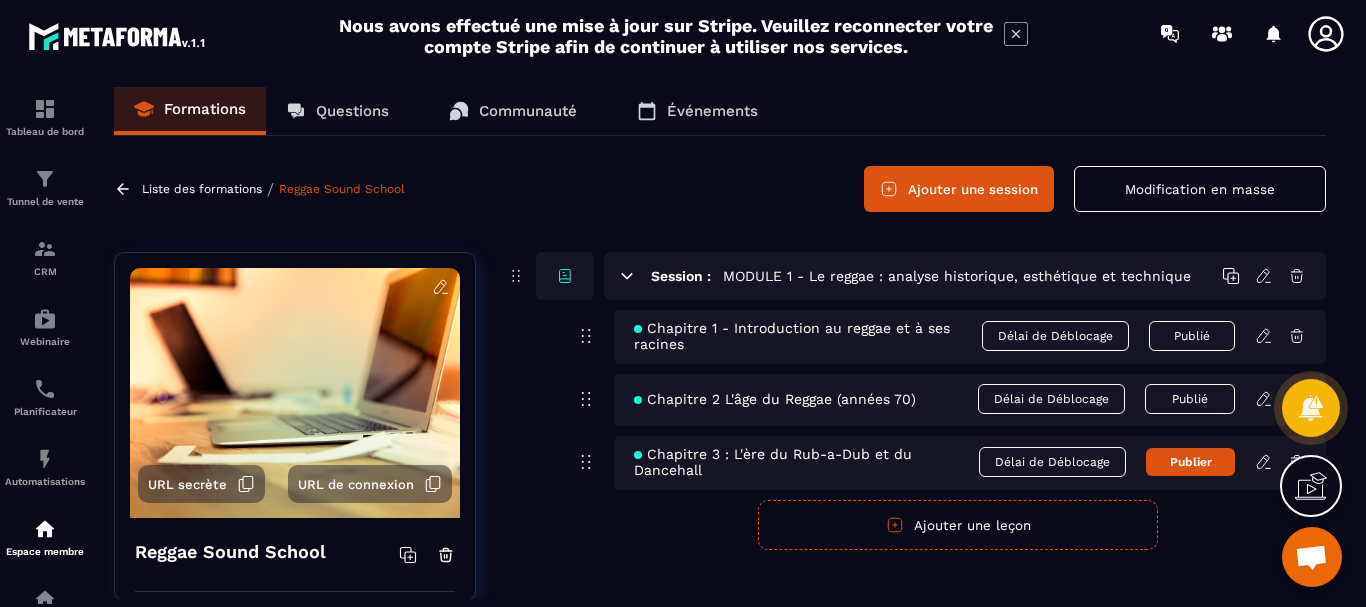click 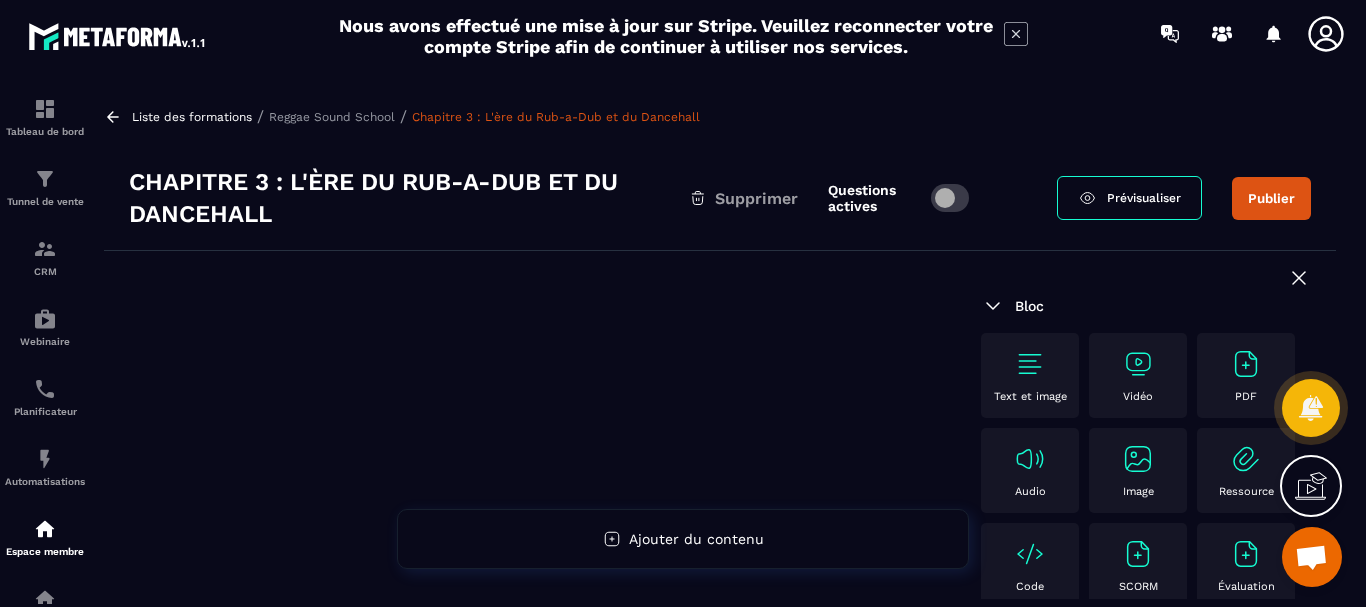click at bounding box center [1246, 364] 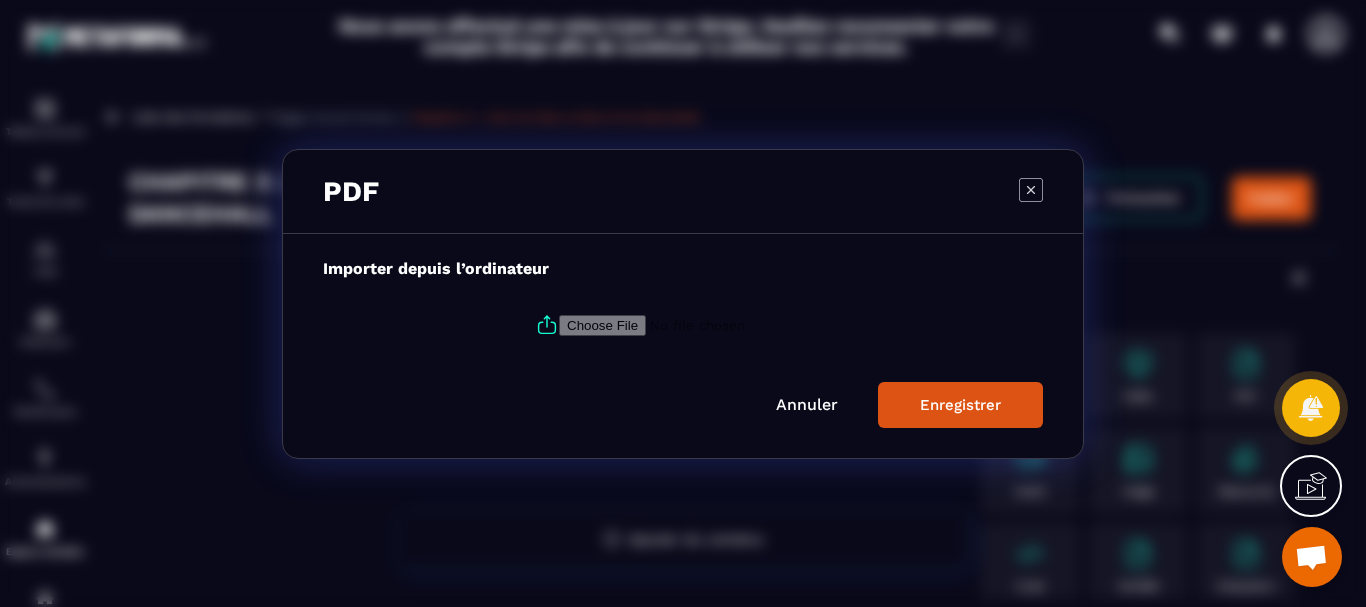 click at bounding box center [695, 324] 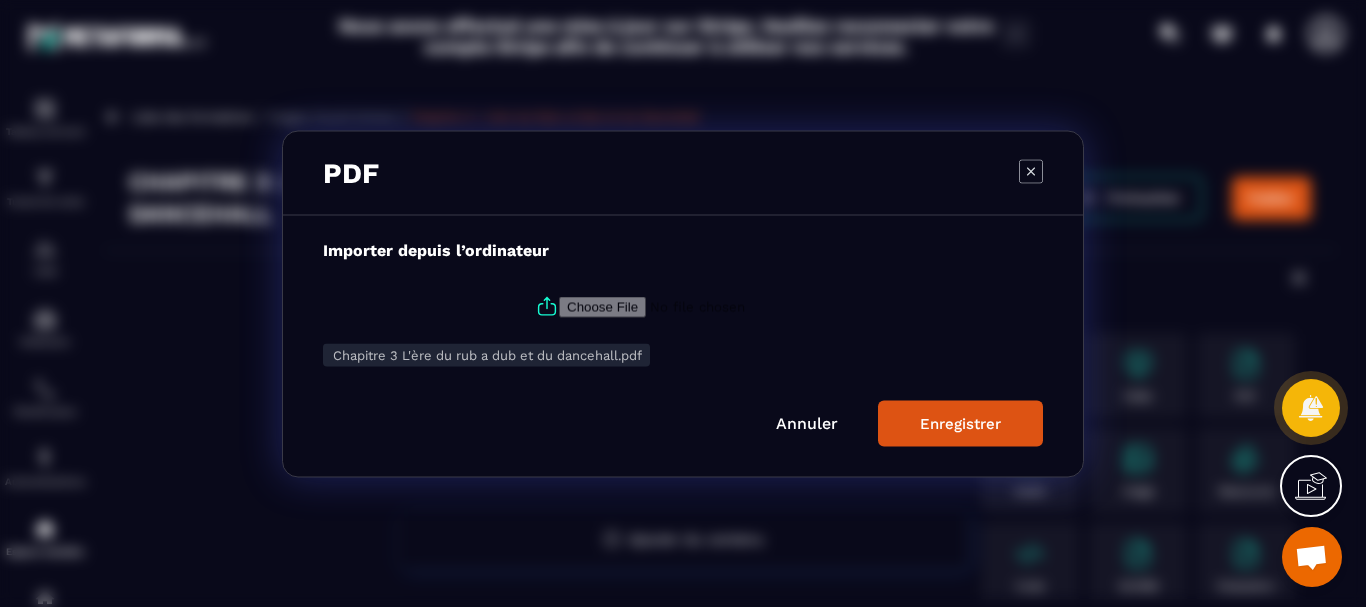 click on "Enregistrer" at bounding box center (960, 423) 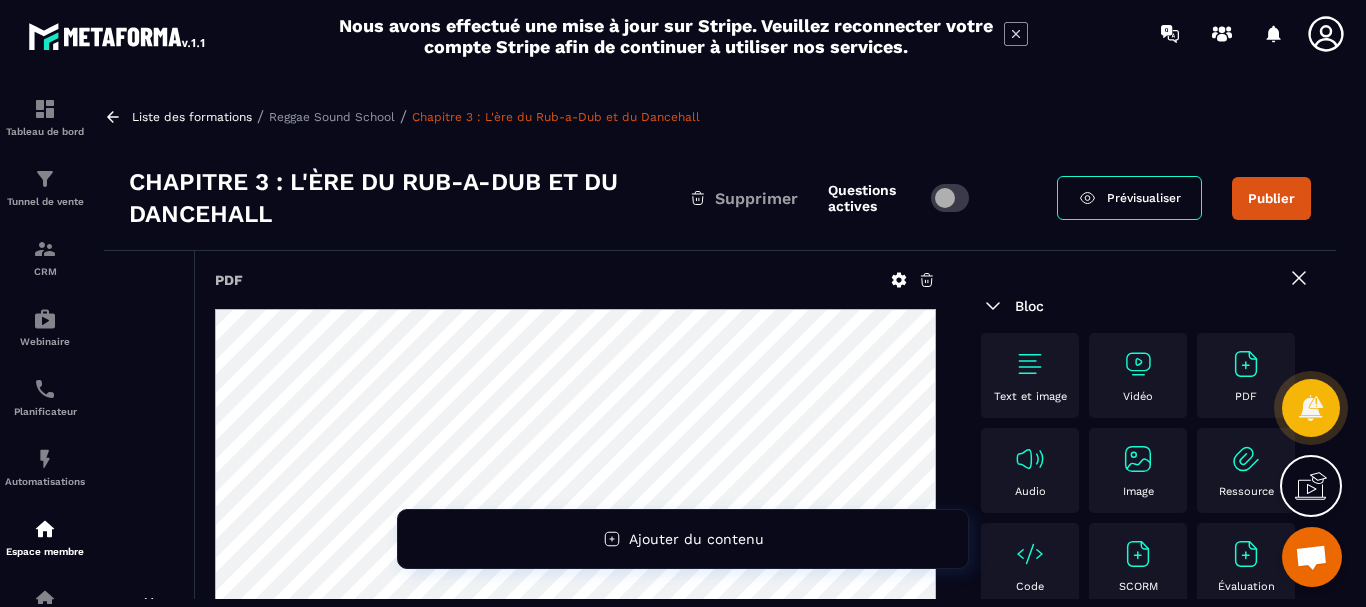 click at bounding box center [1138, 364] 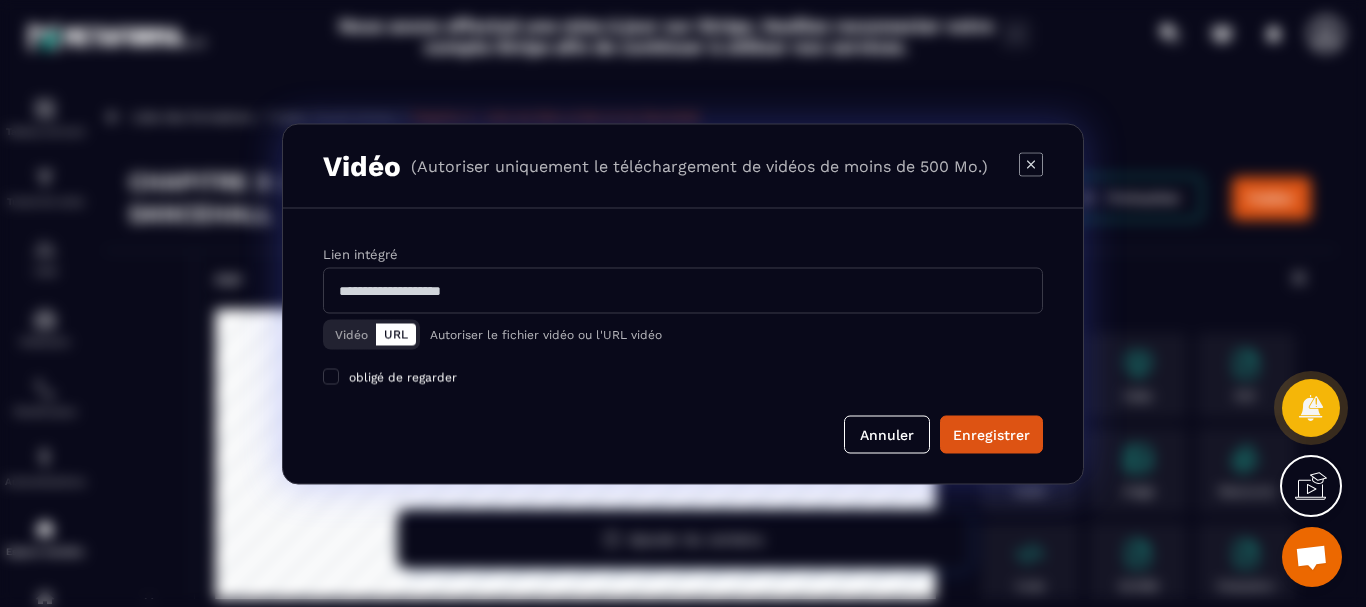 click at bounding box center (683, 290) 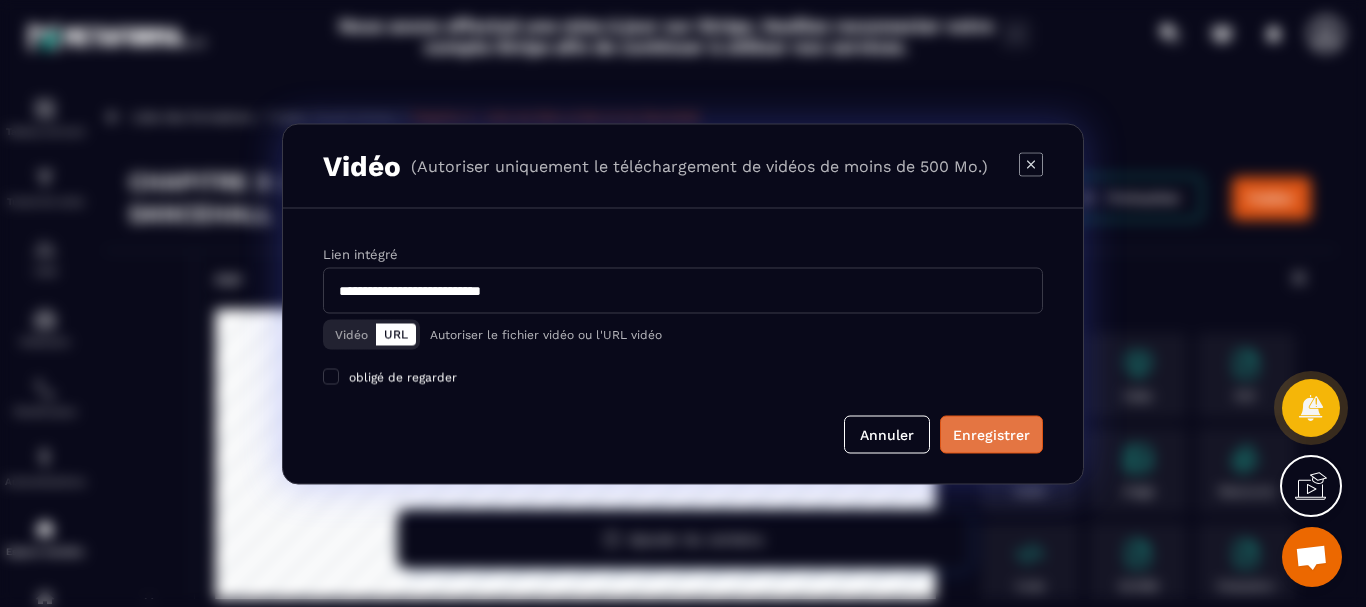 type on "**********" 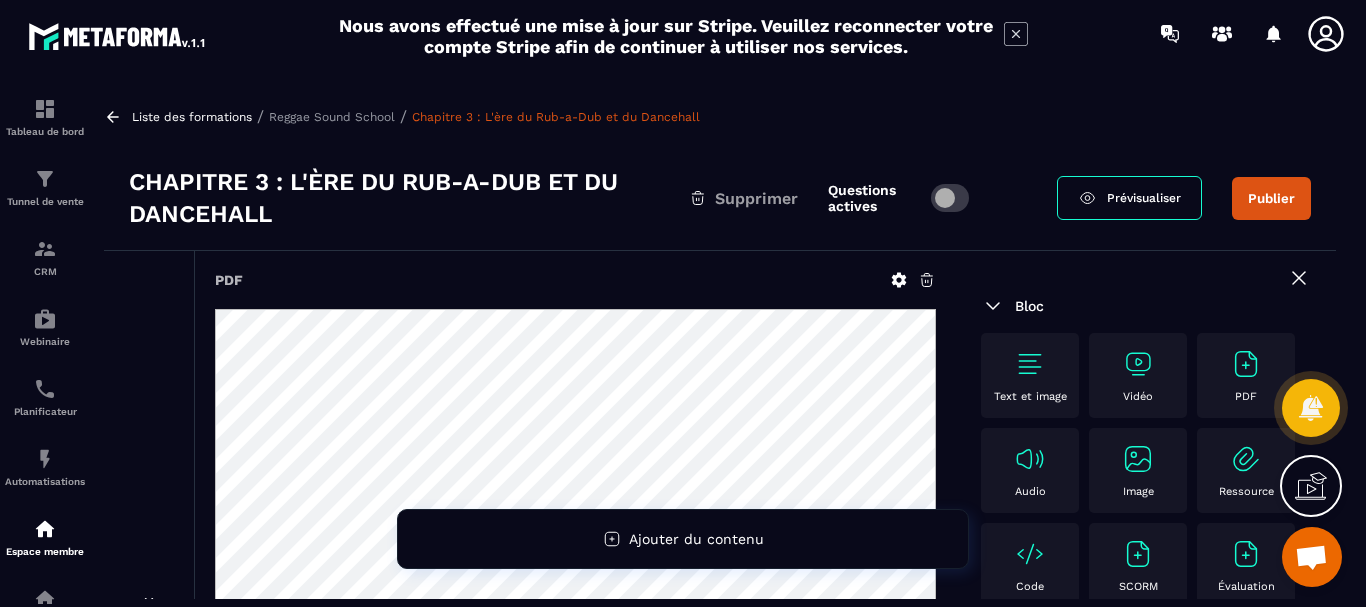 click at bounding box center (1138, 364) 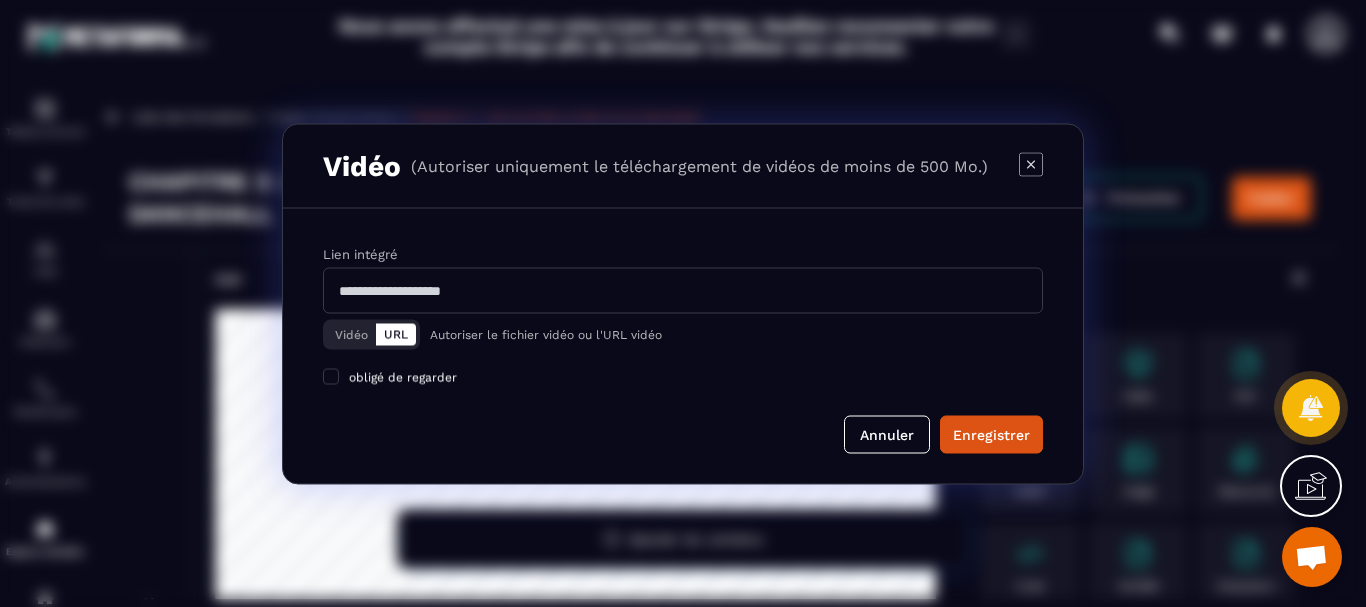 click at bounding box center (683, 290) 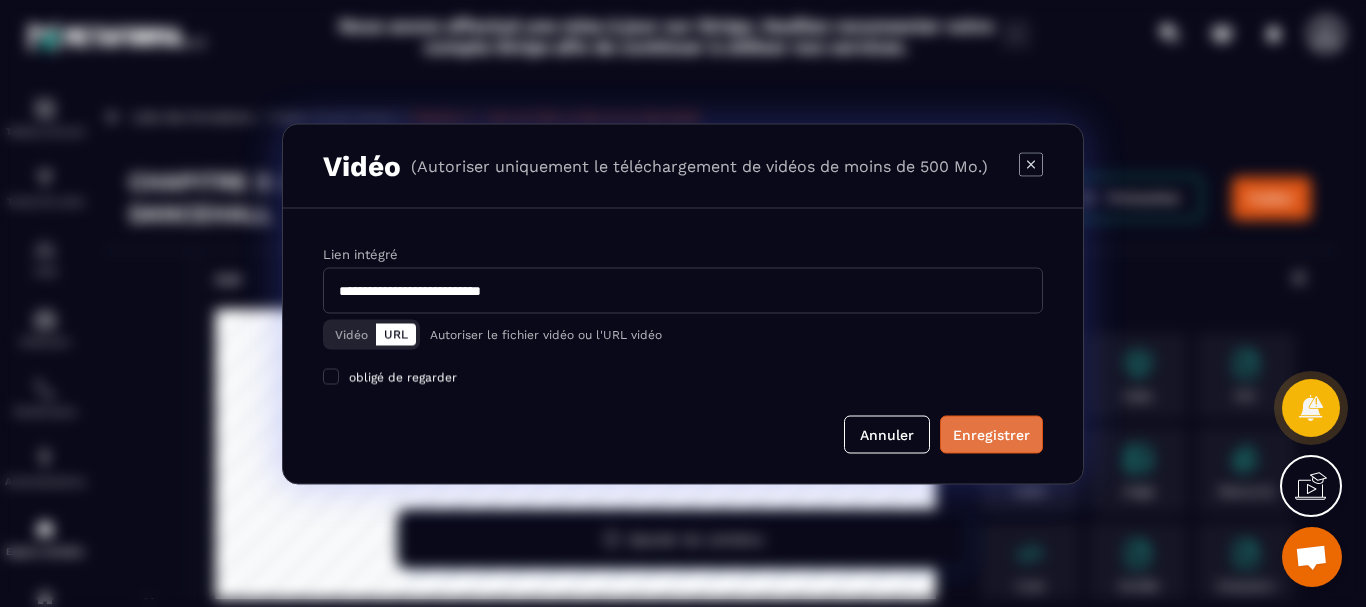 type on "**********" 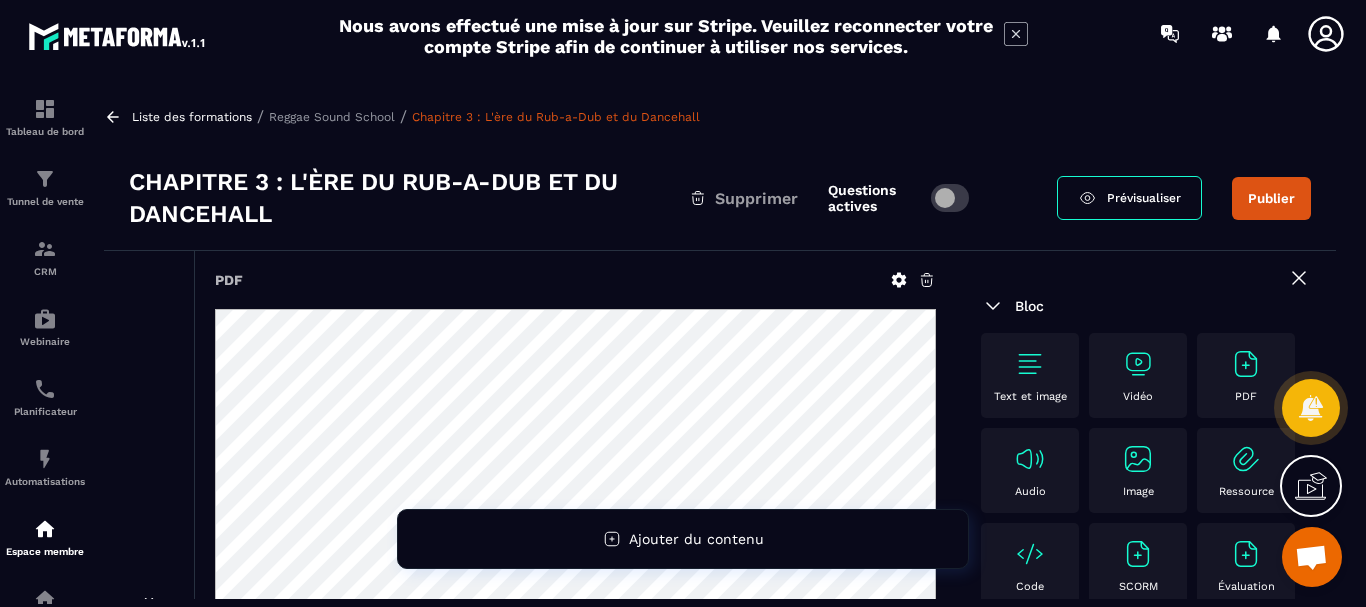 click on "Vidéo" at bounding box center [1138, 375] 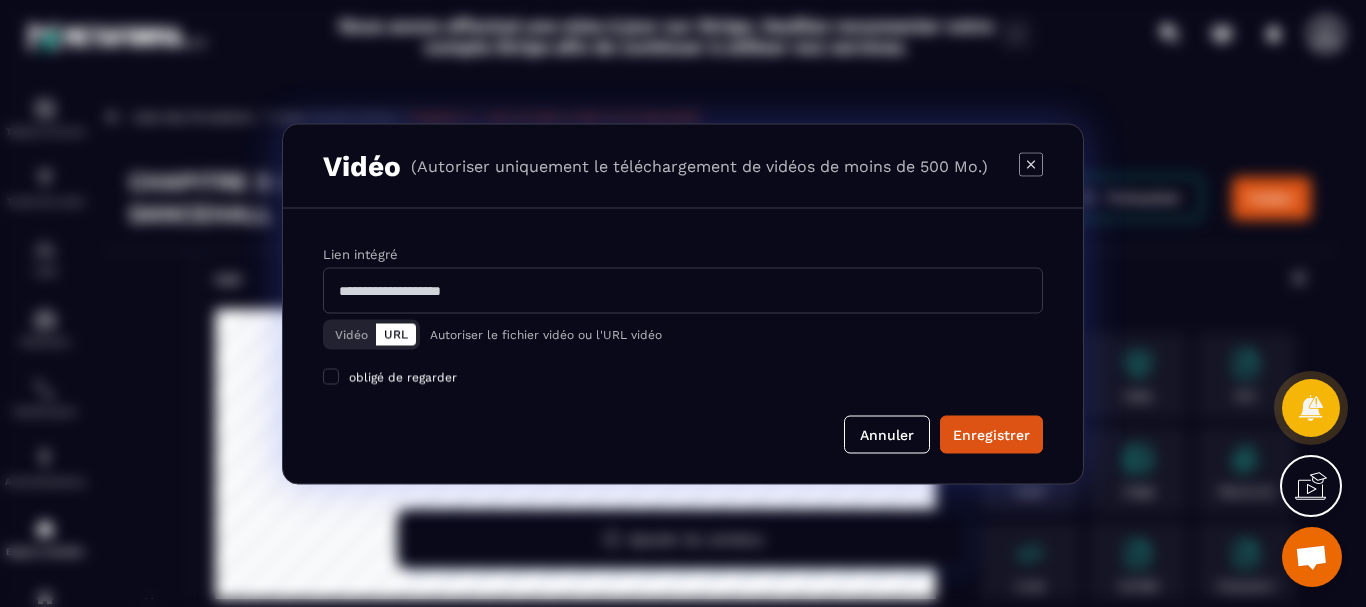 click at bounding box center (683, 290) 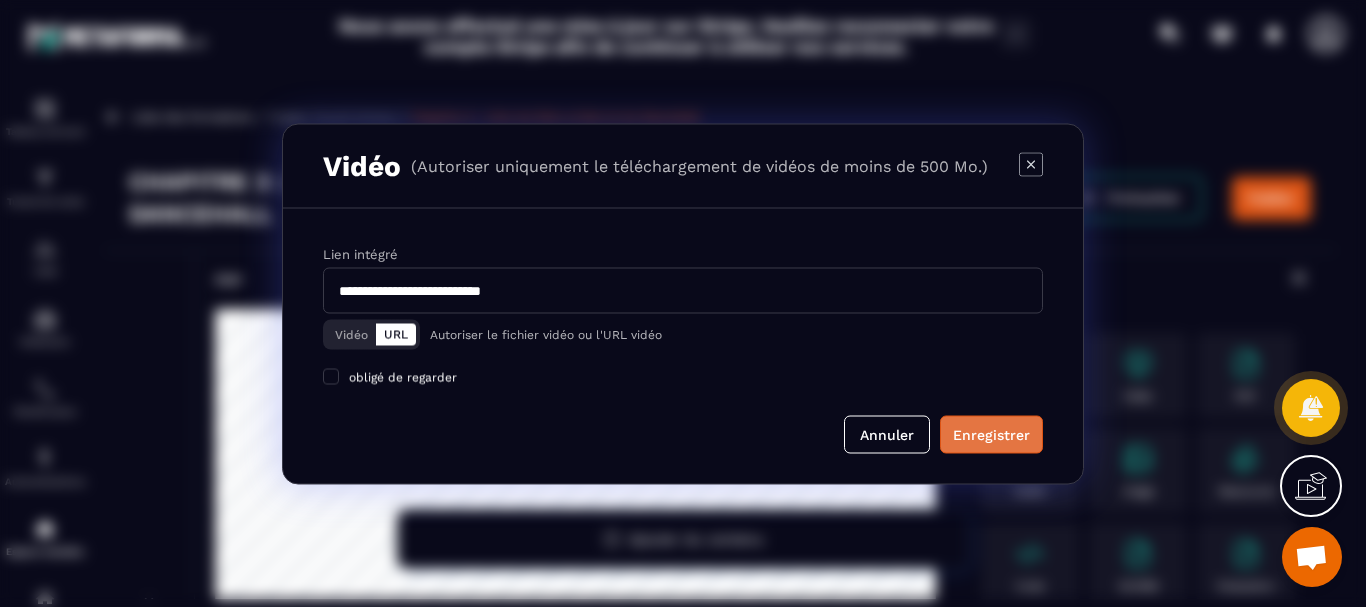 type on "**********" 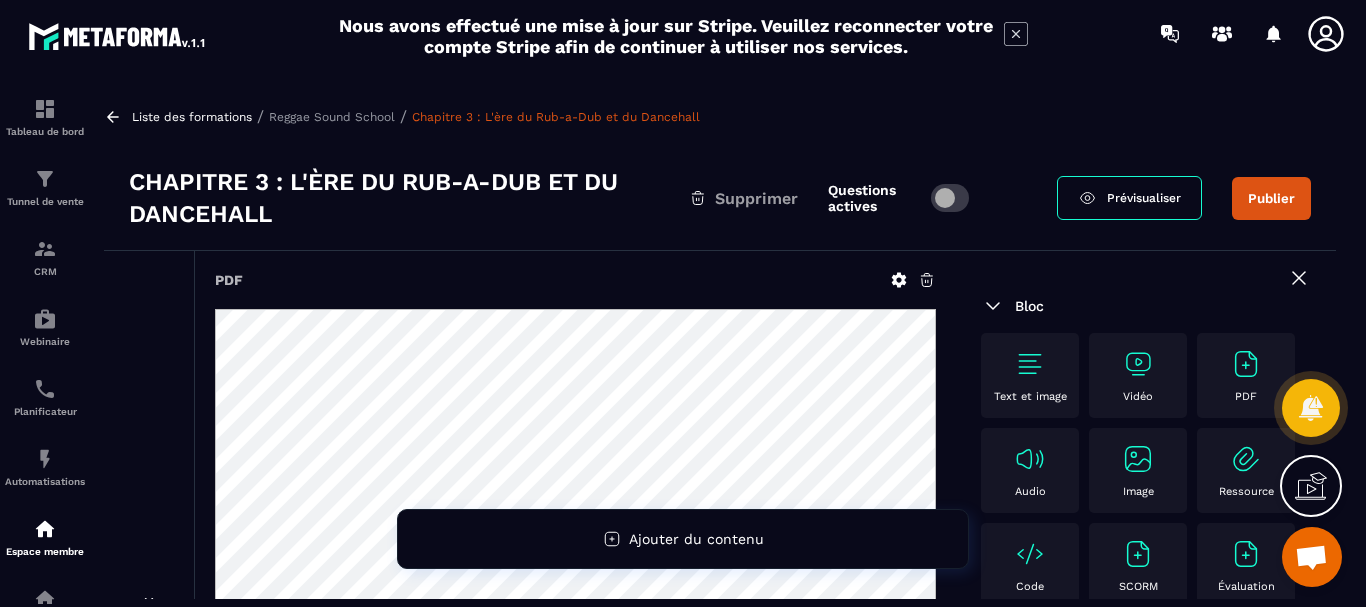 click on "Vidéo" at bounding box center [1138, 375] 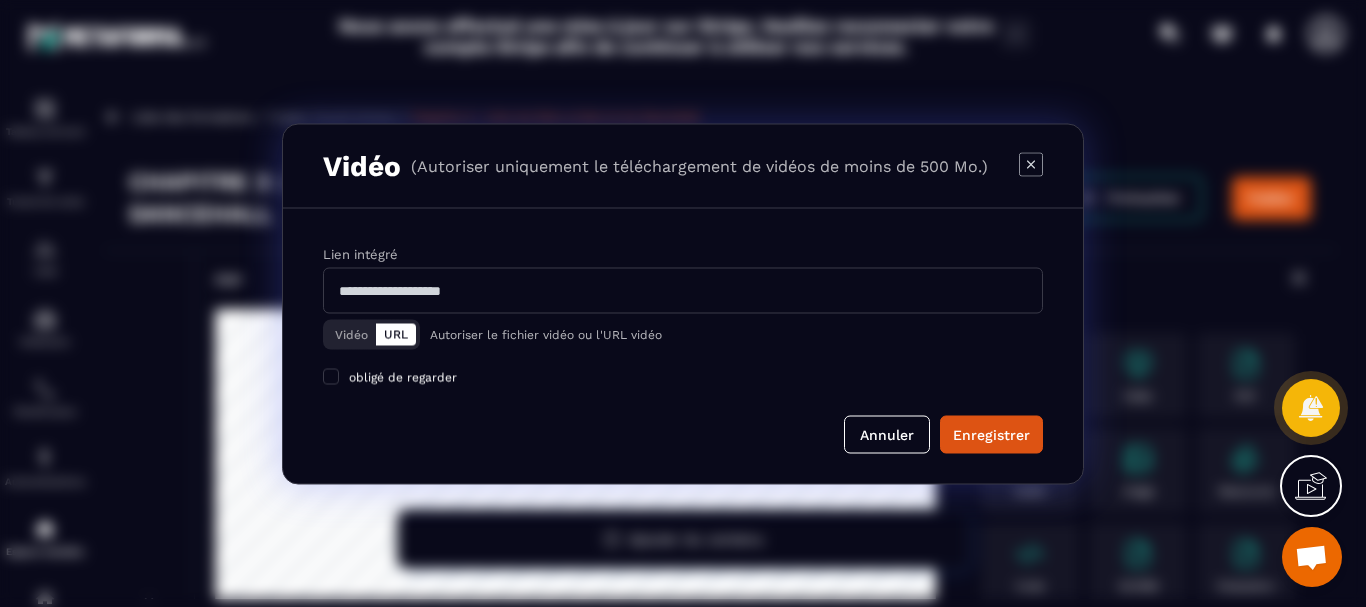 click at bounding box center [683, 290] 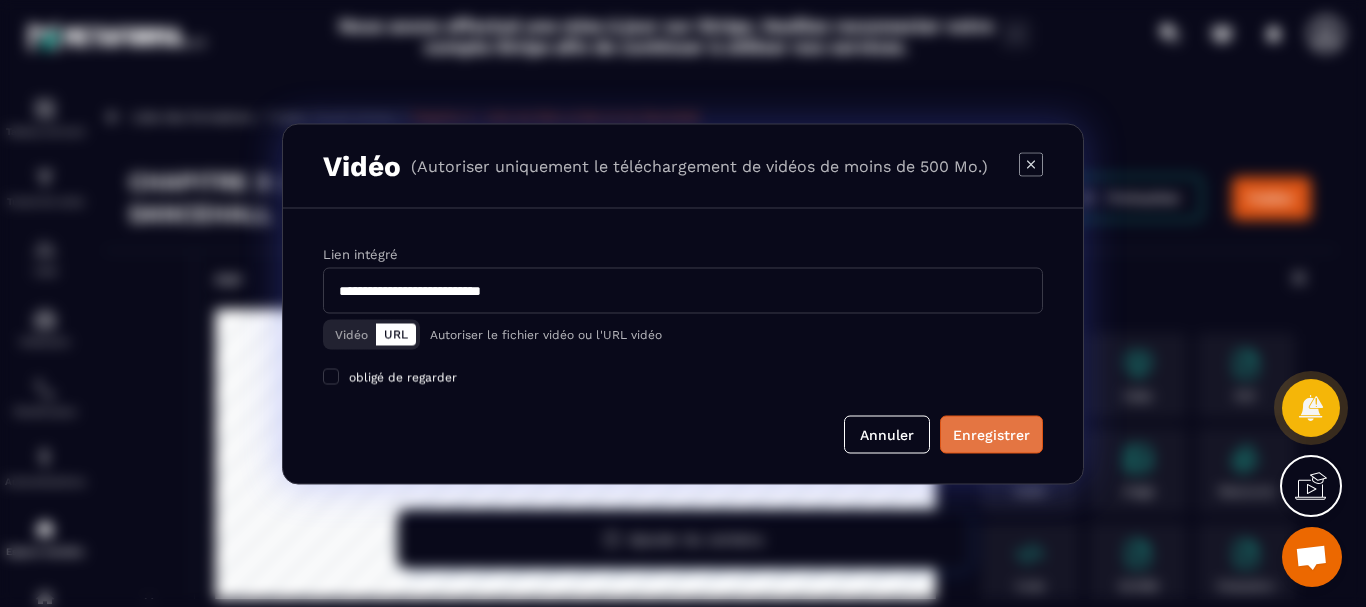 type on "**********" 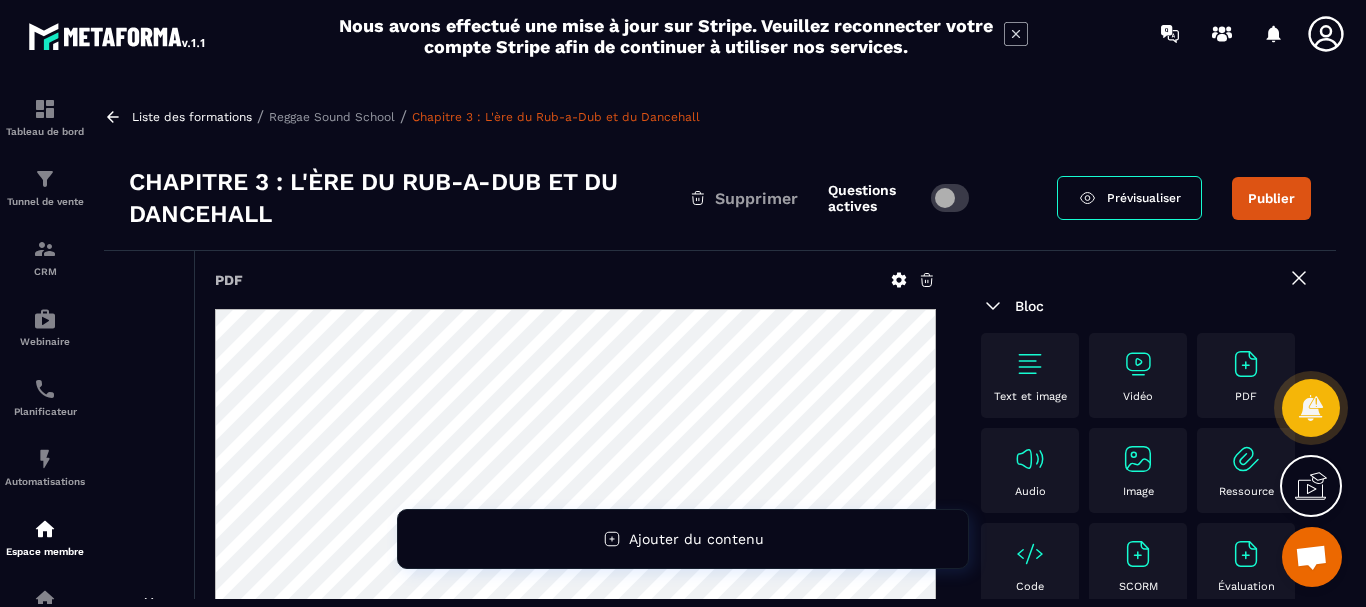 click on "Vidéo" at bounding box center [1138, 375] 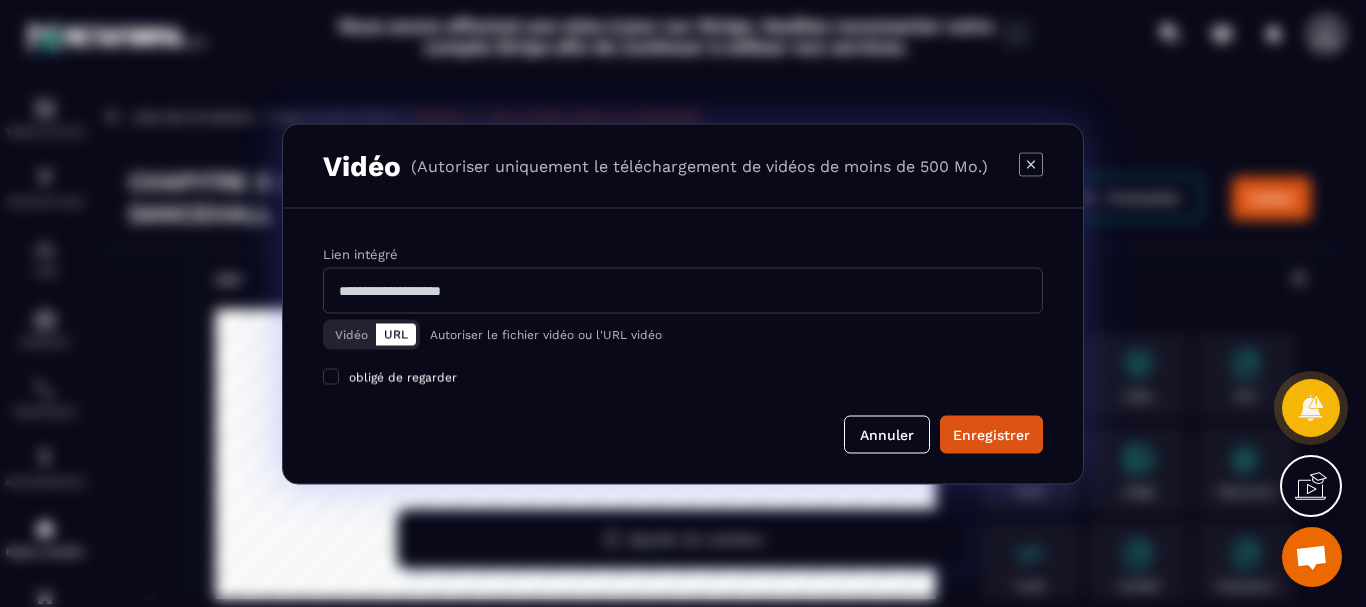 click at bounding box center (683, 290) 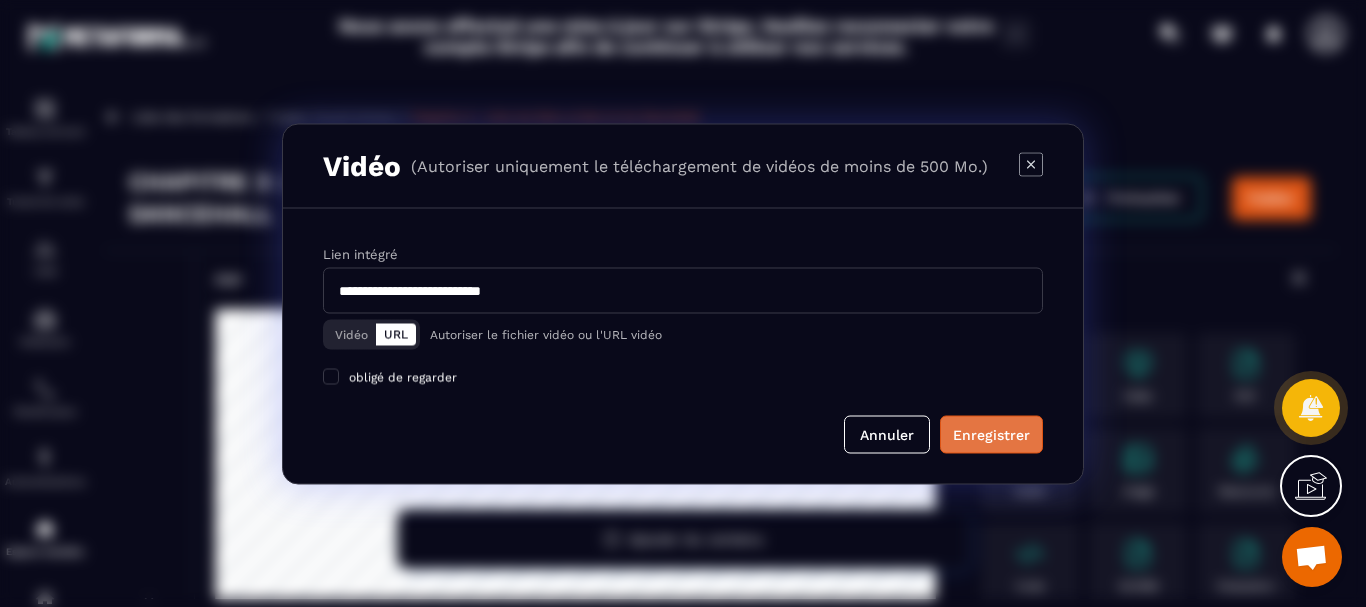 type on "**********" 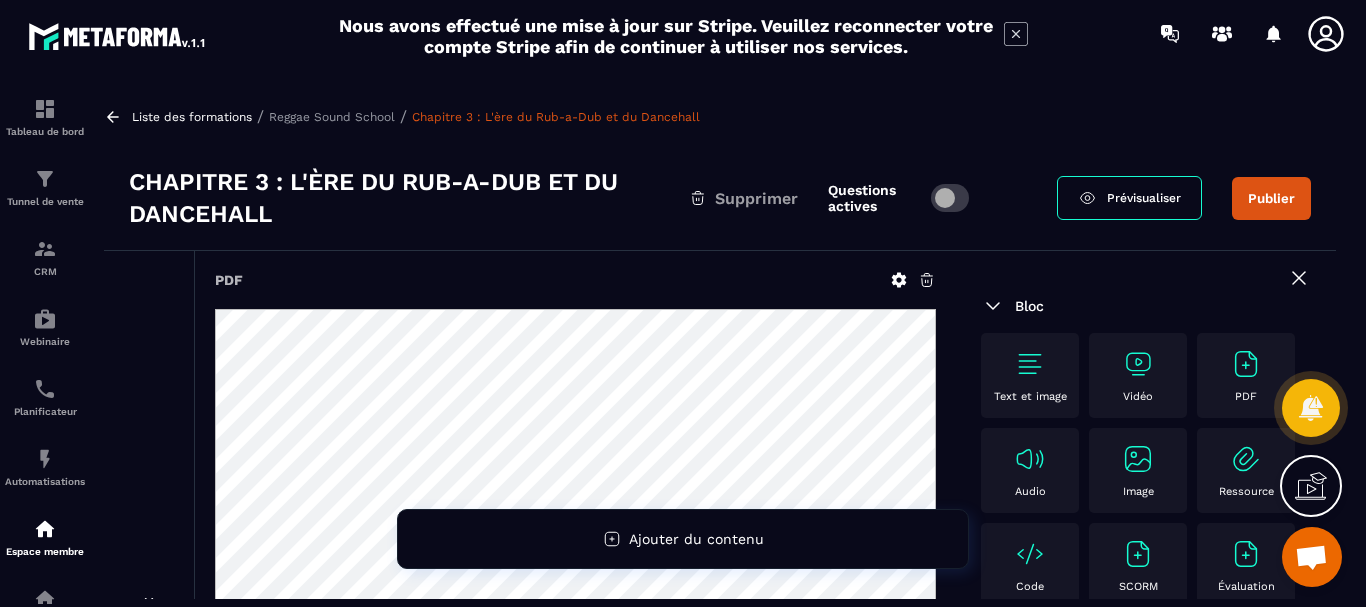 click on "Vidéo" at bounding box center (1138, 375) 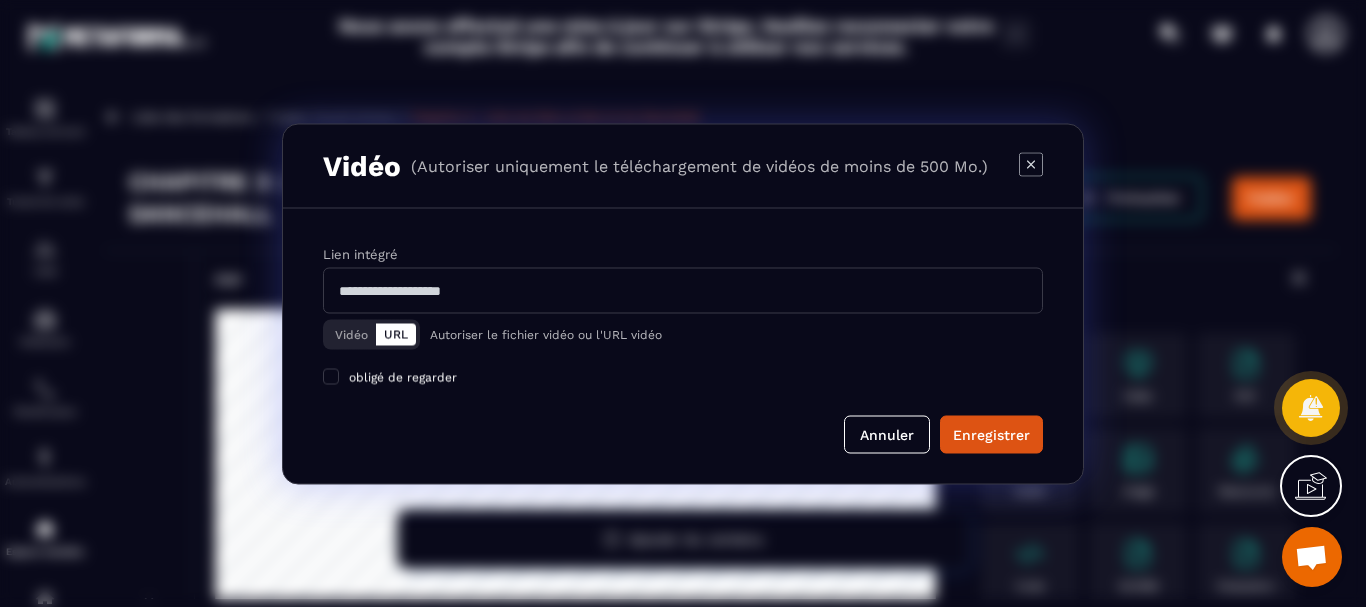 click at bounding box center (683, 290) 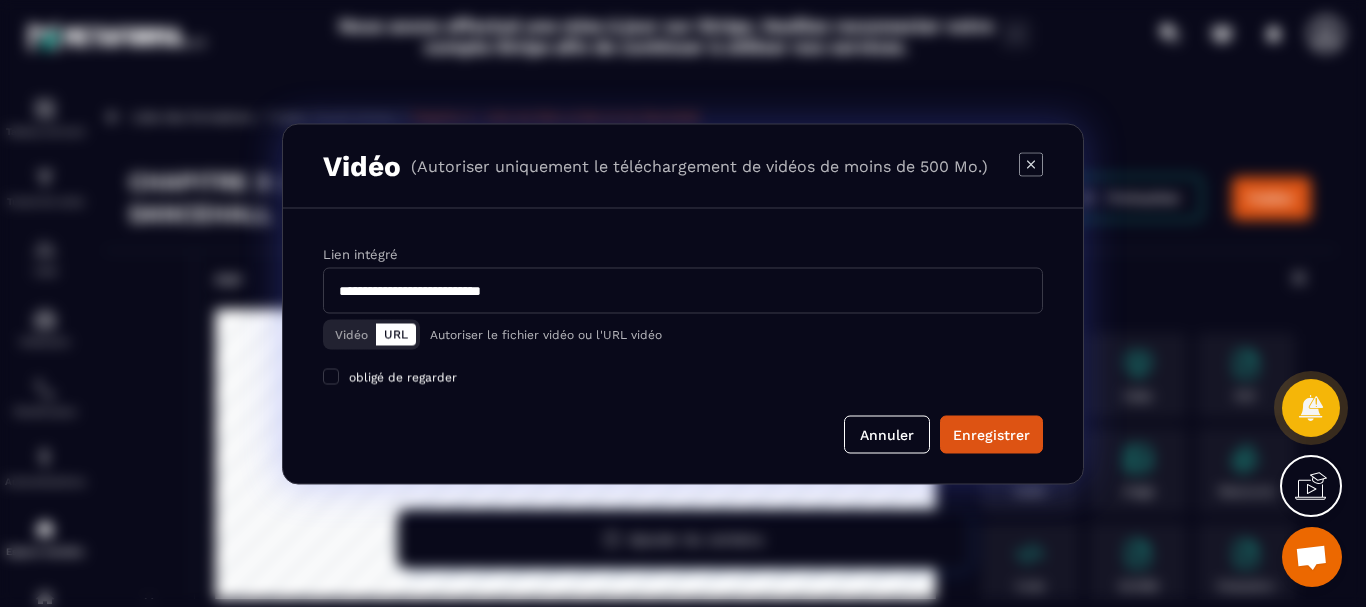 type on "**********" 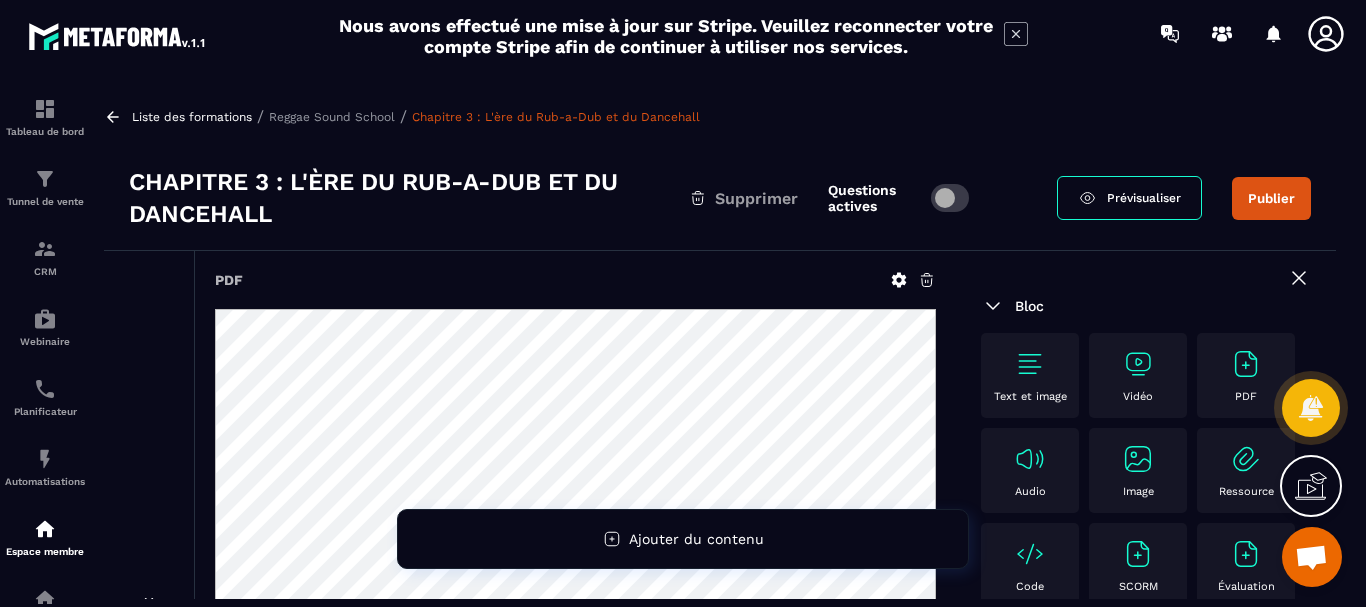 click on "Vidéo" at bounding box center [1138, 375] 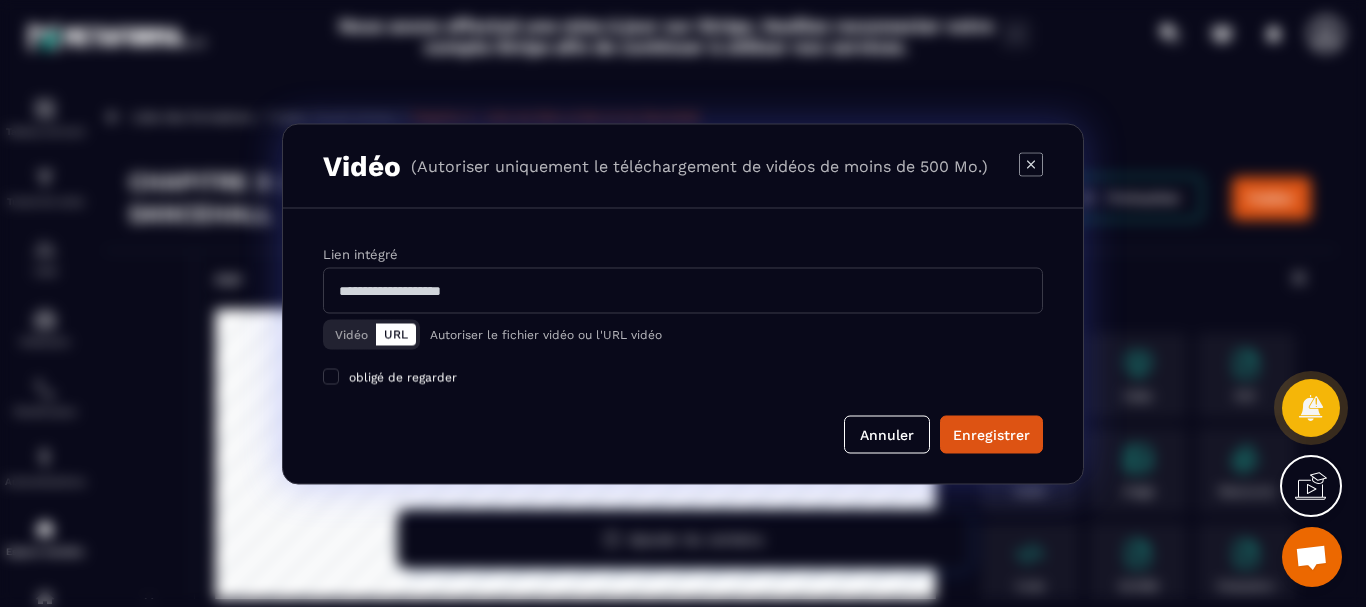 click at bounding box center [683, 290] 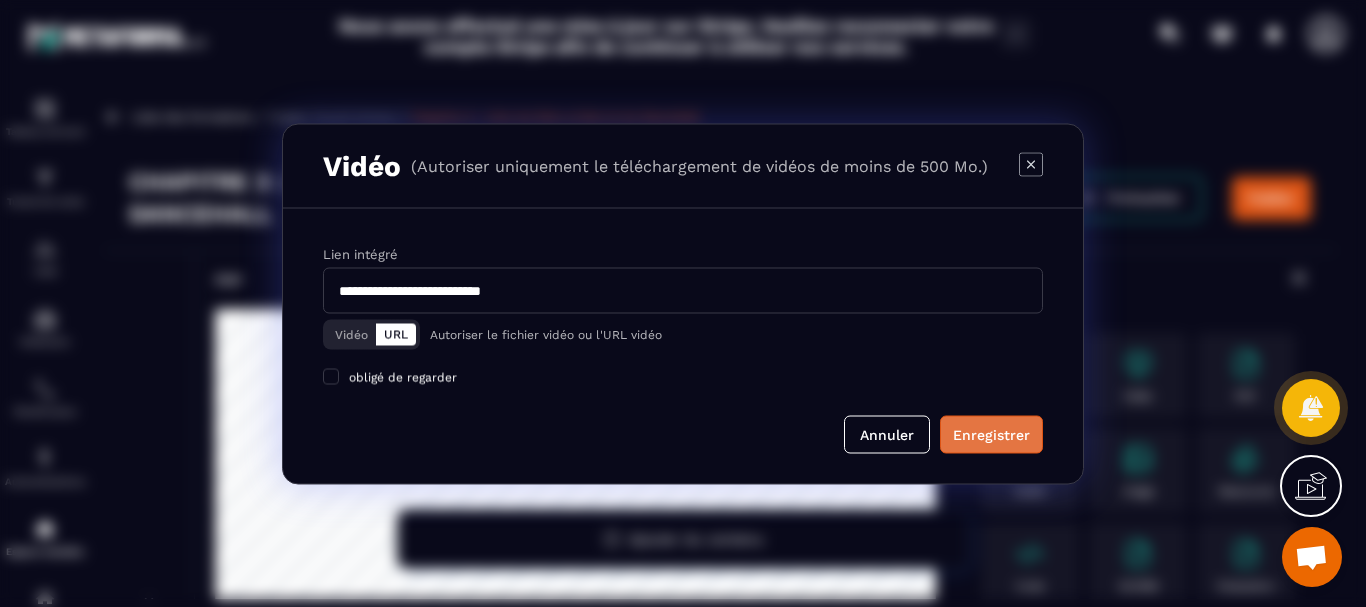 type on "**********" 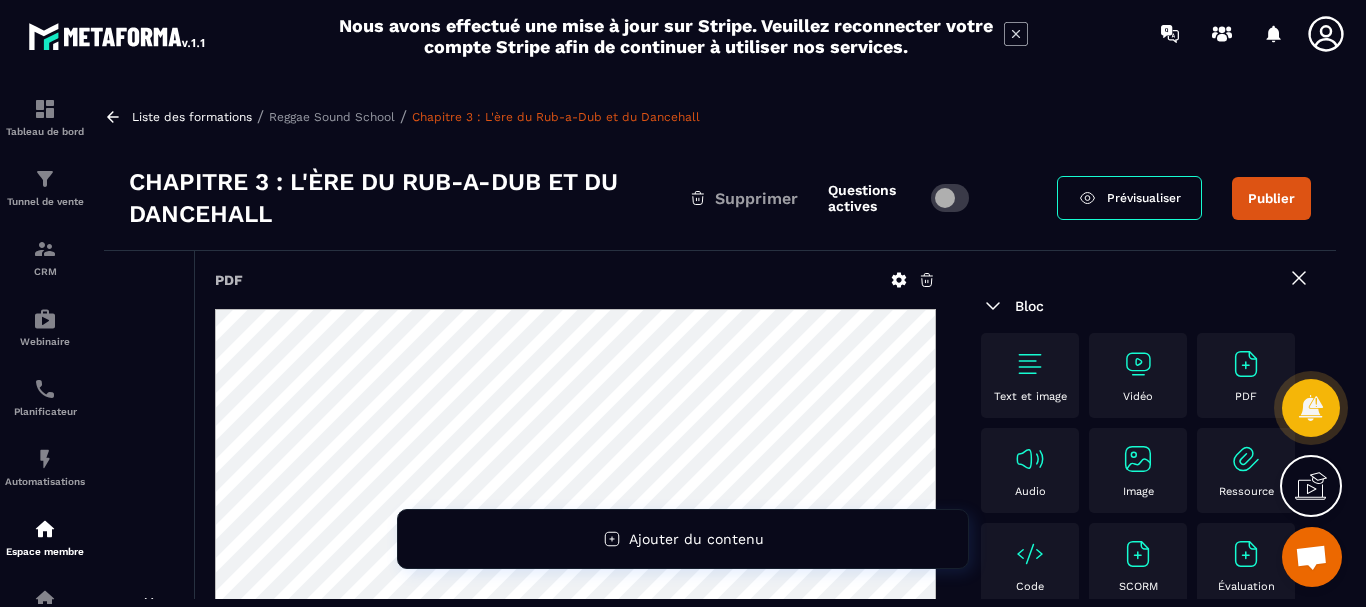 click at bounding box center [1138, 364] 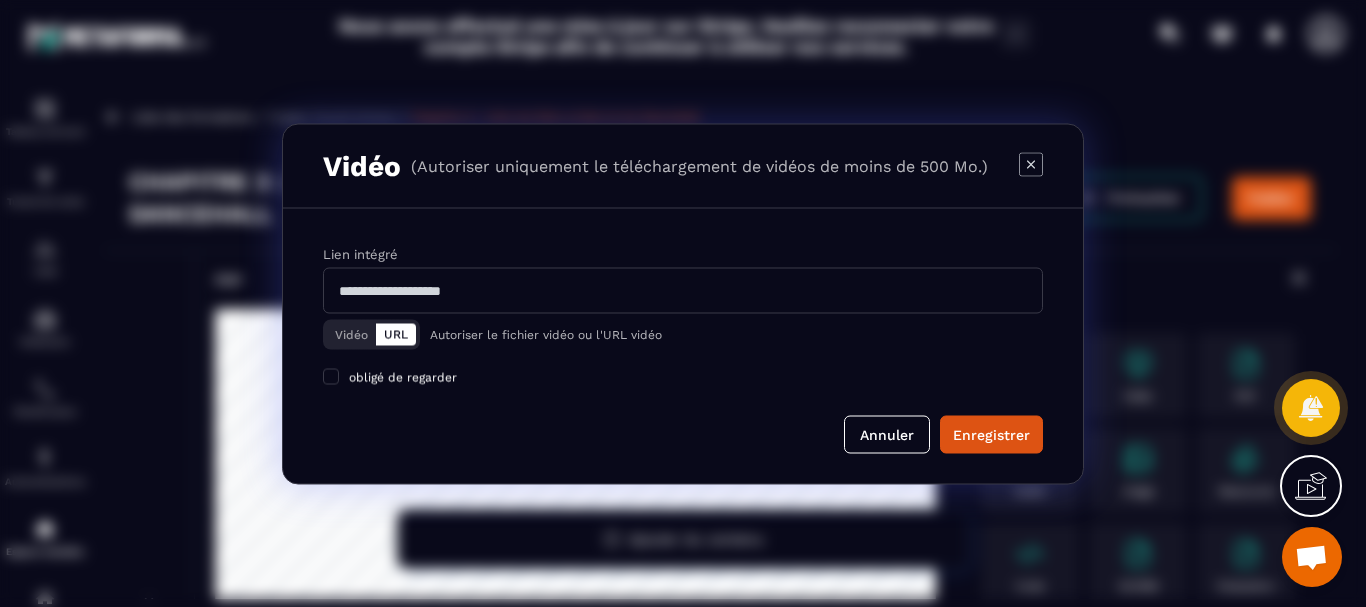 click at bounding box center (683, 290) 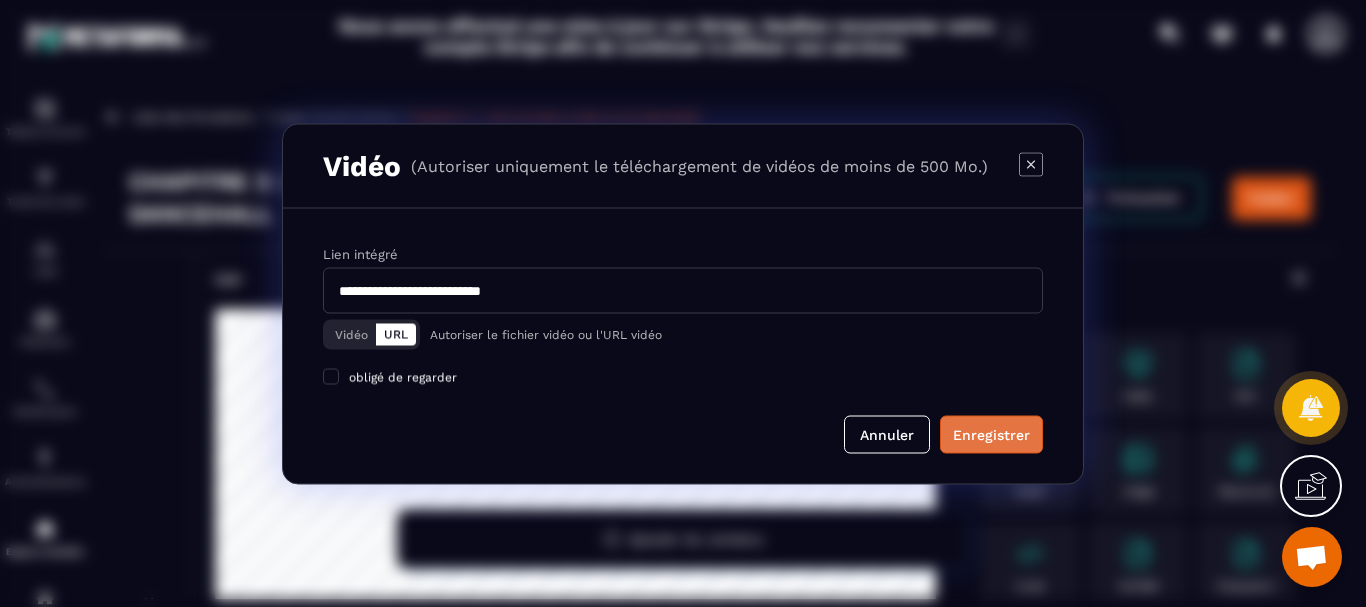 type on "**********" 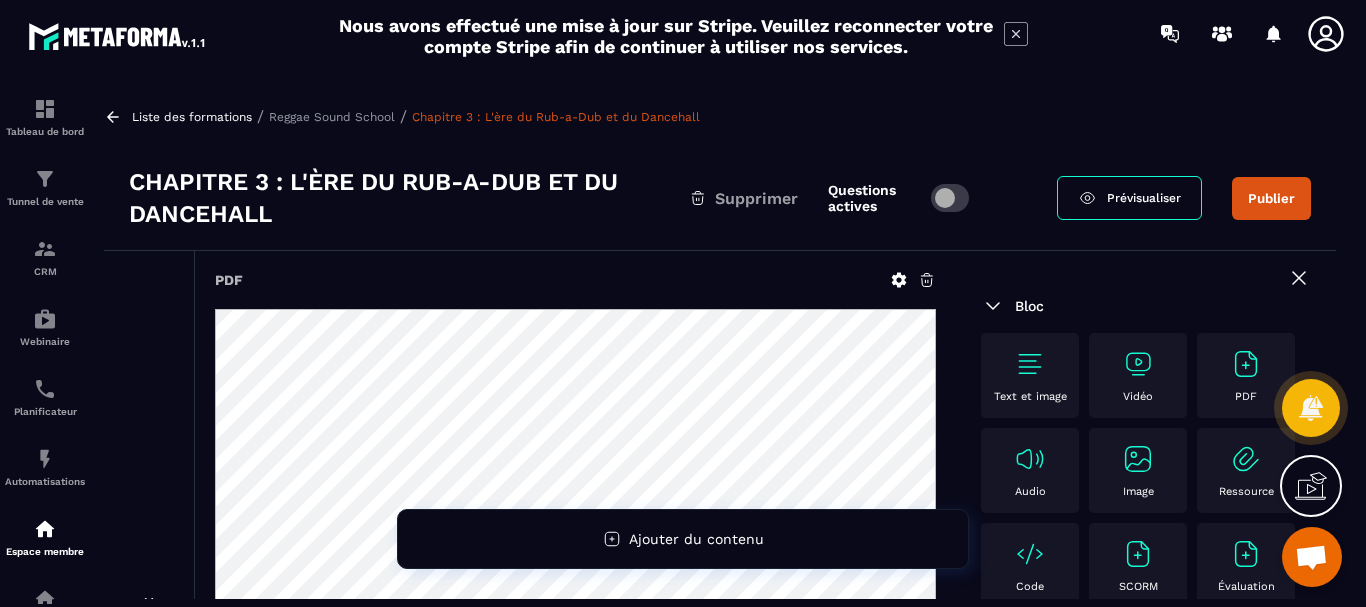 click on "Reggae Sound School" at bounding box center [332, 117] 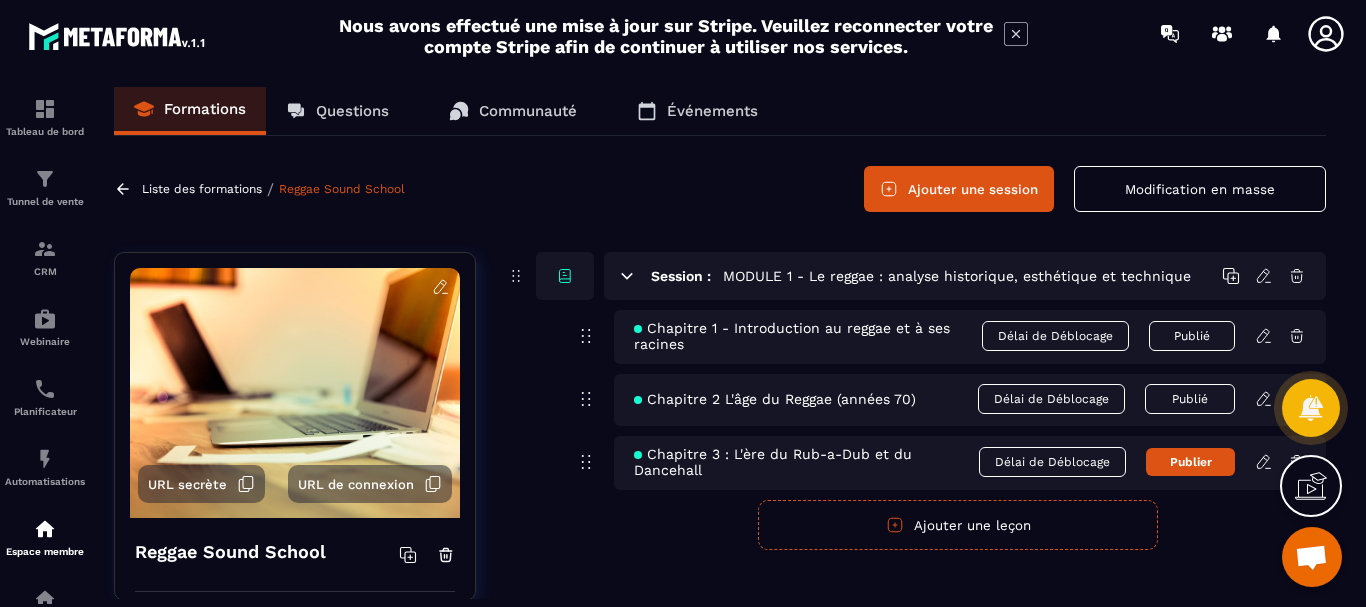drag, startPoint x: 1173, startPoint y: 452, endPoint x: 1204, endPoint y: 470, distance: 35.846897 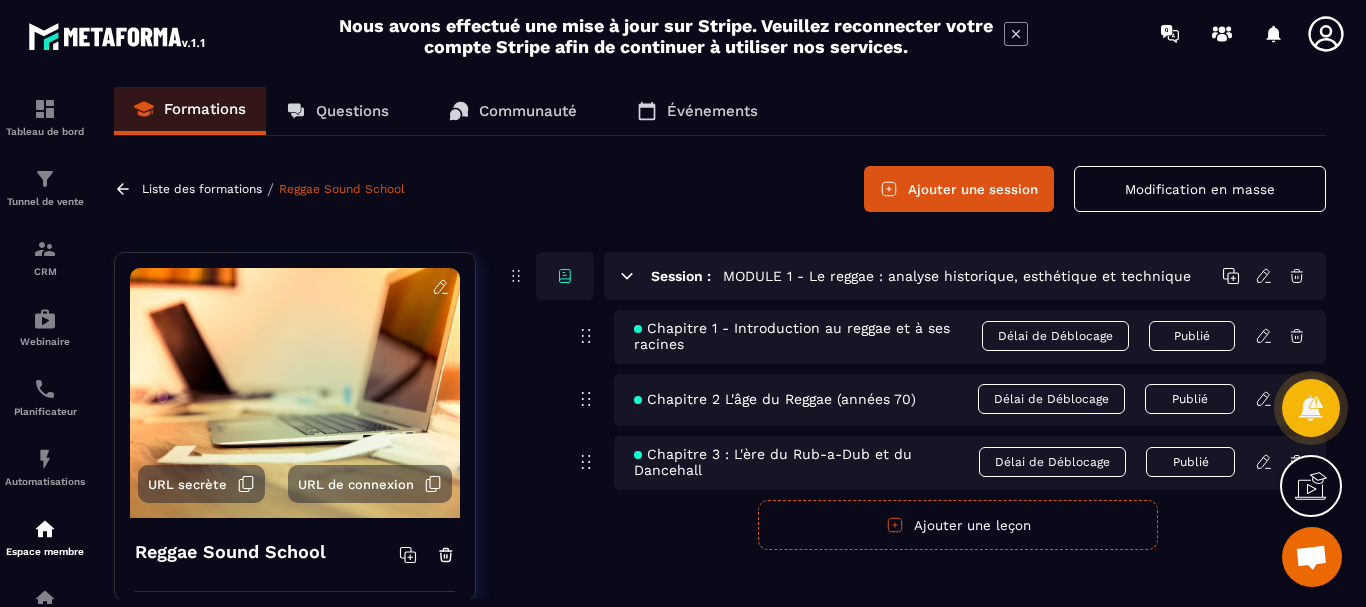 click 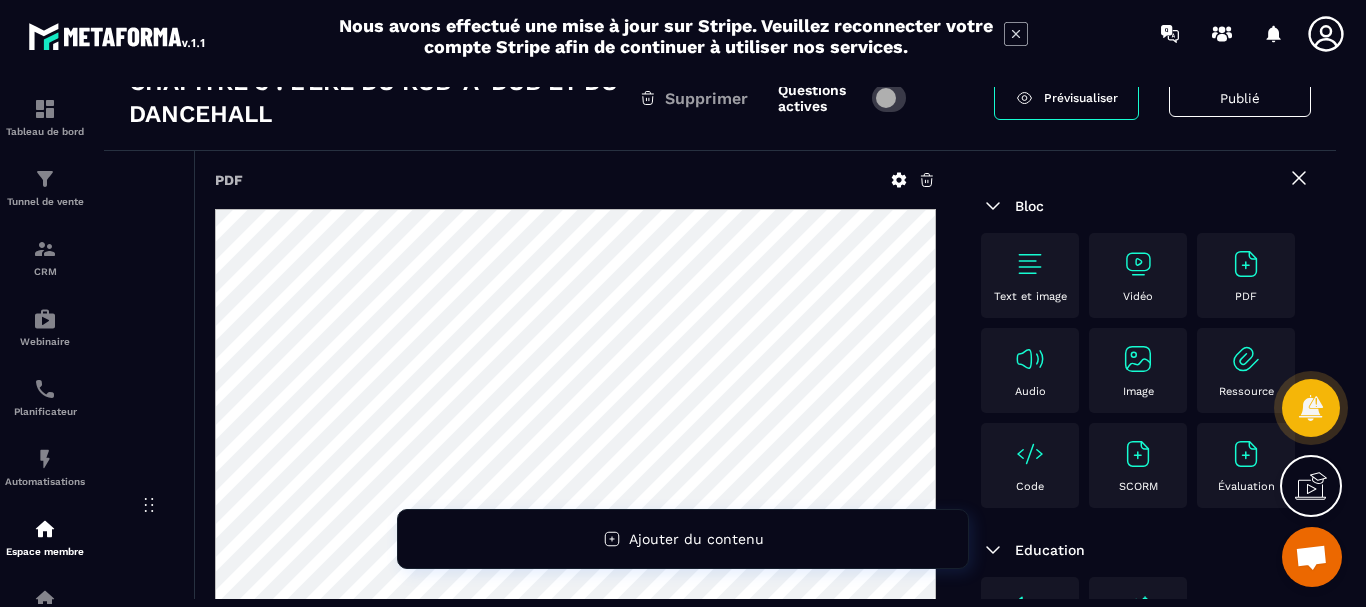 scroll, scrollTop: 600, scrollLeft: 0, axis: vertical 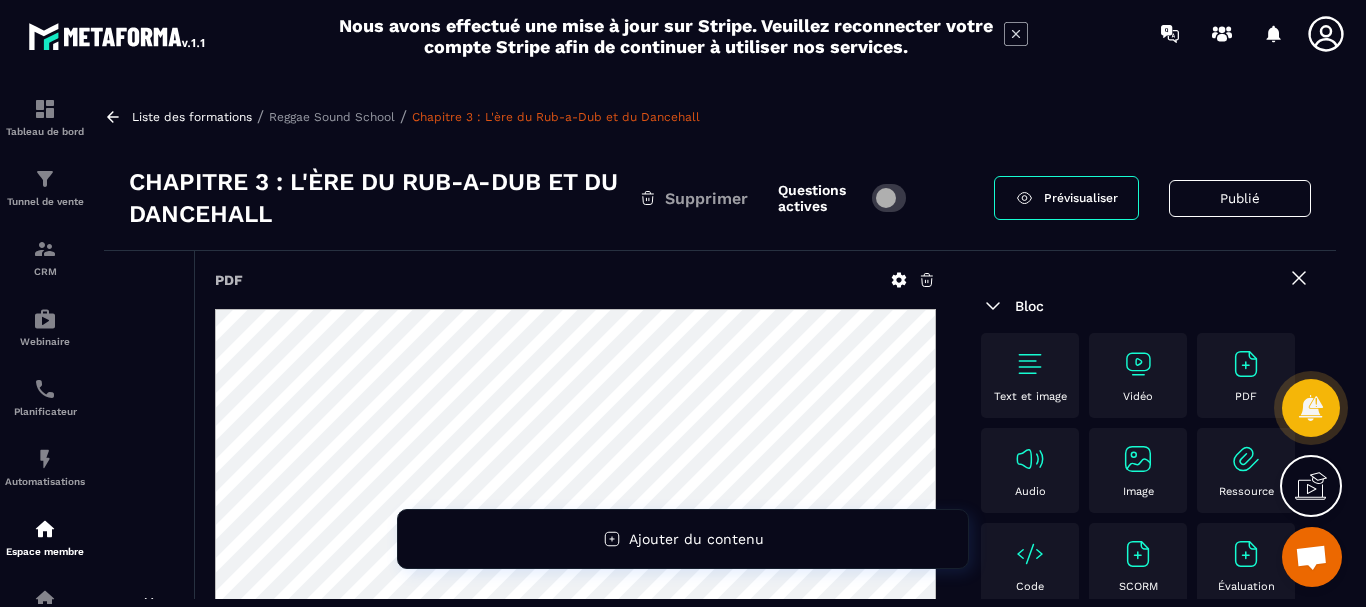 click on "Reggae Sound School" at bounding box center [332, 117] 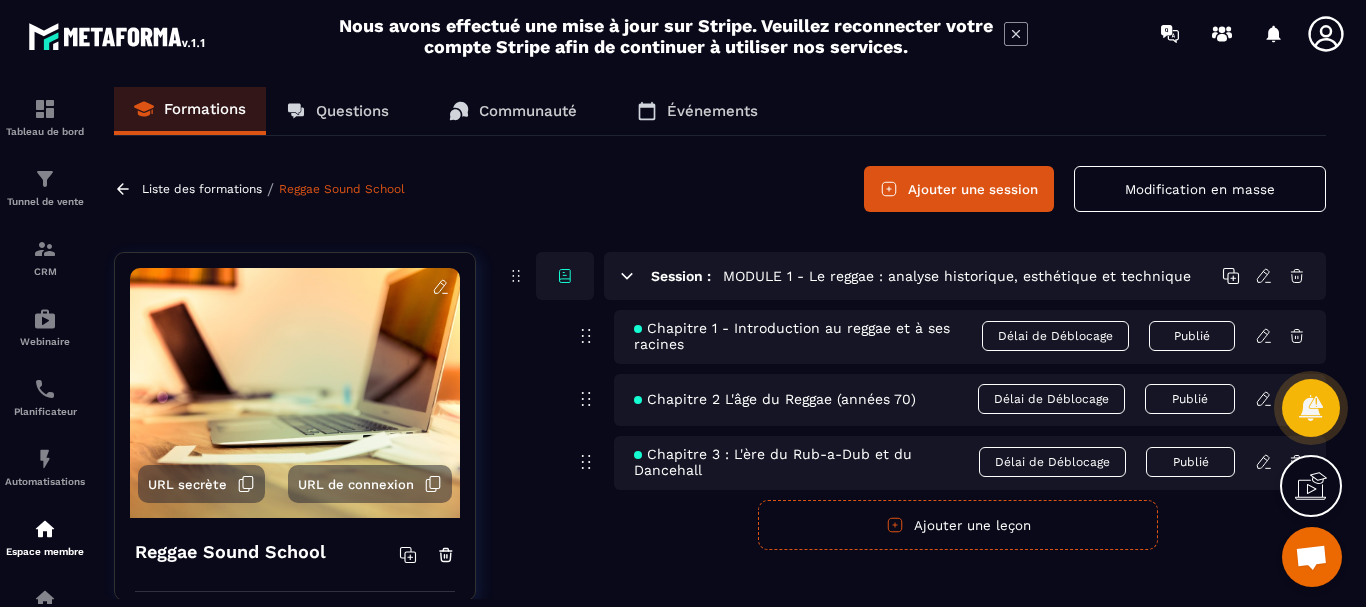 click on "Ajouter une leçon" at bounding box center [958, 525] 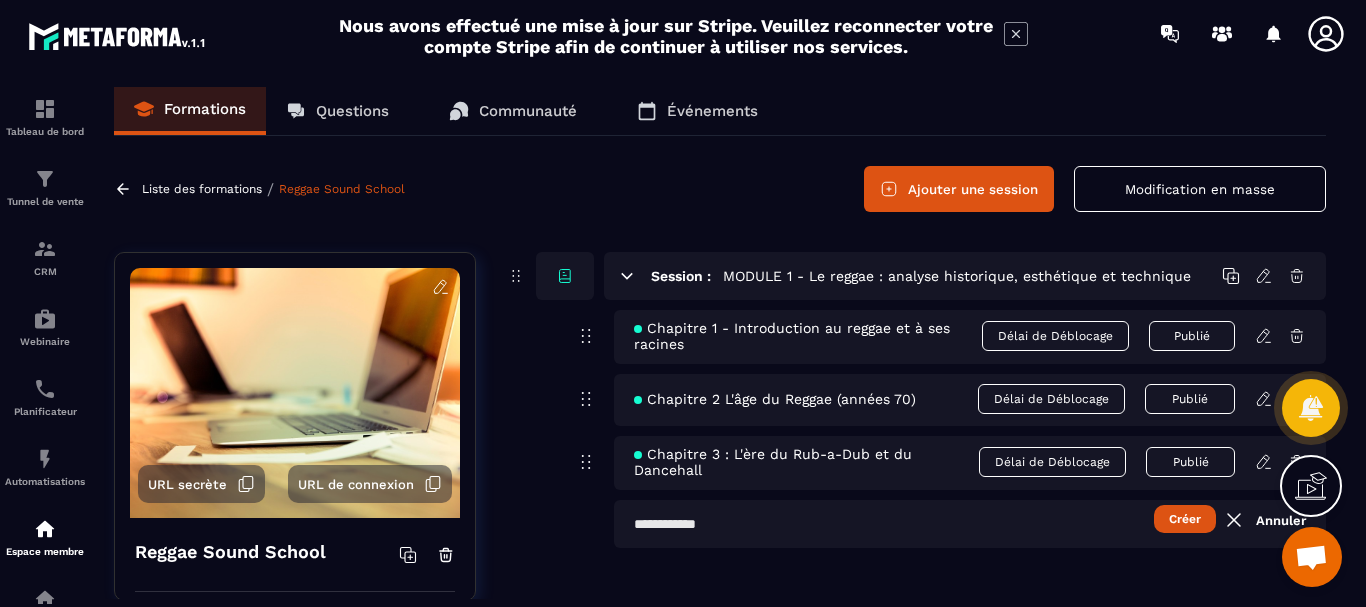 click at bounding box center (970, 524) 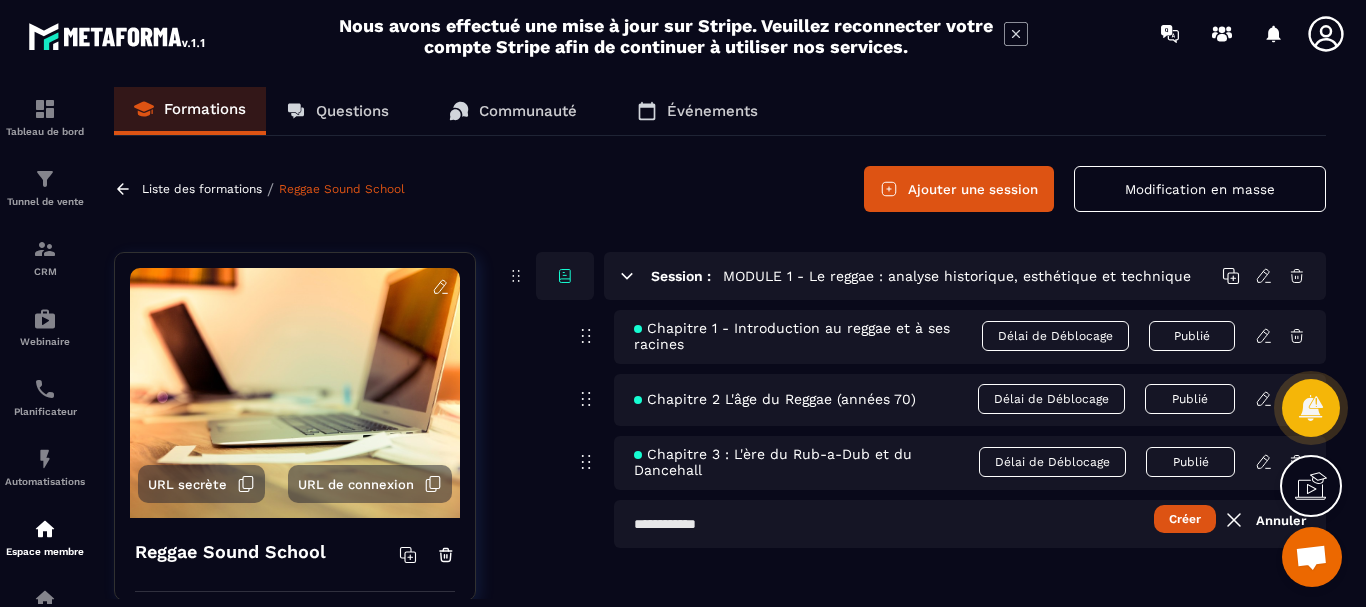 paste on "**********" 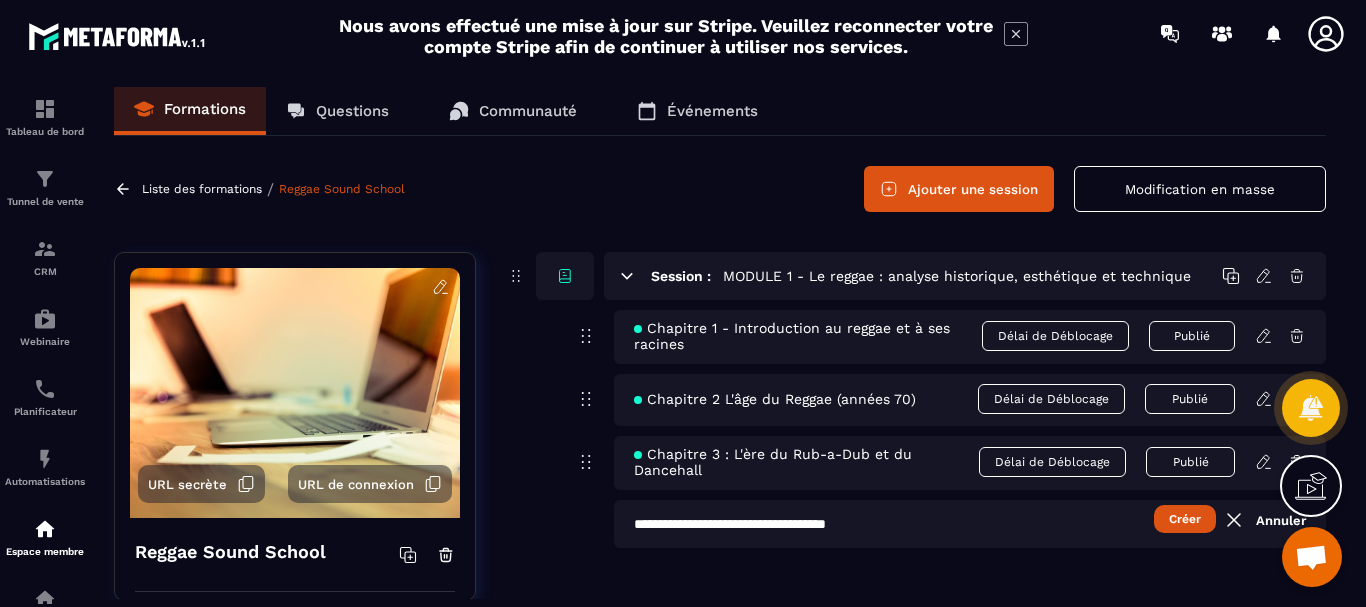 type on "**********" 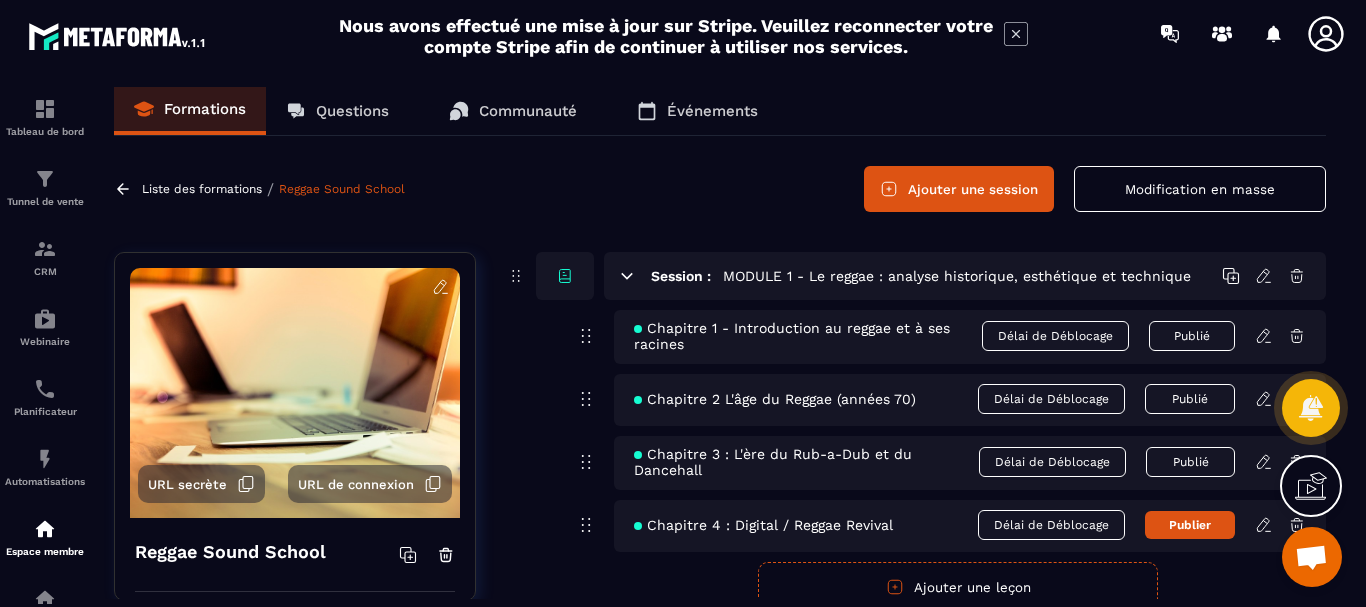 scroll, scrollTop: 83, scrollLeft: 0, axis: vertical 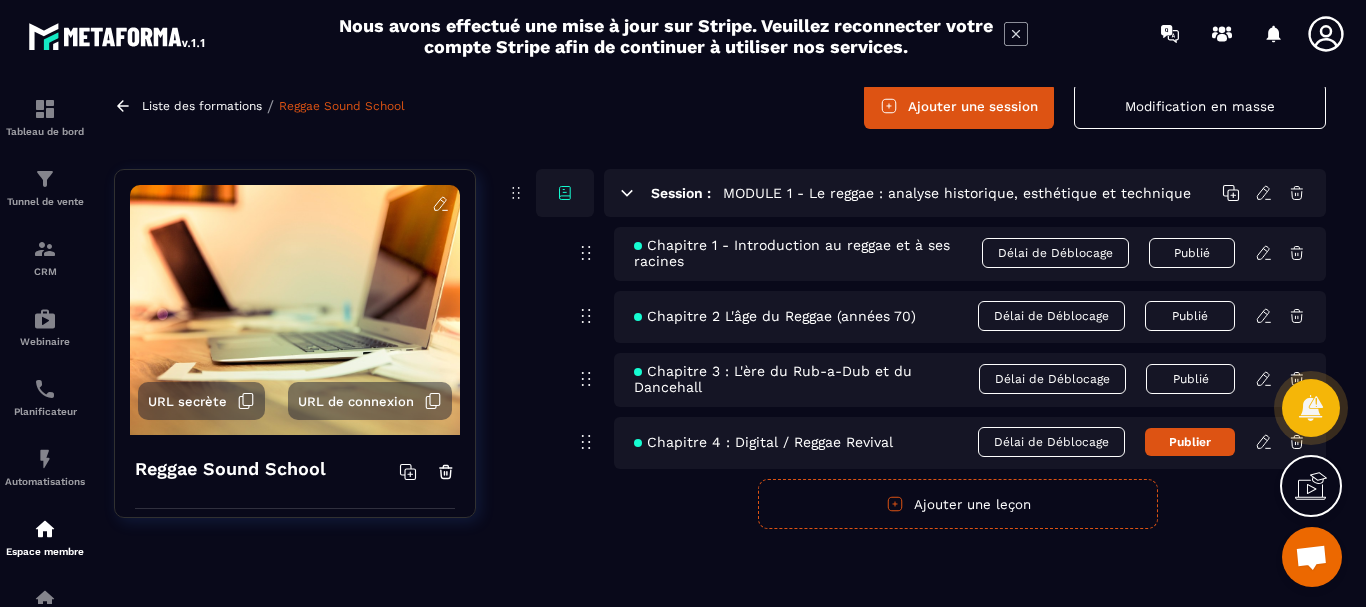click on "Publier" at bounding box center (1190, 442) 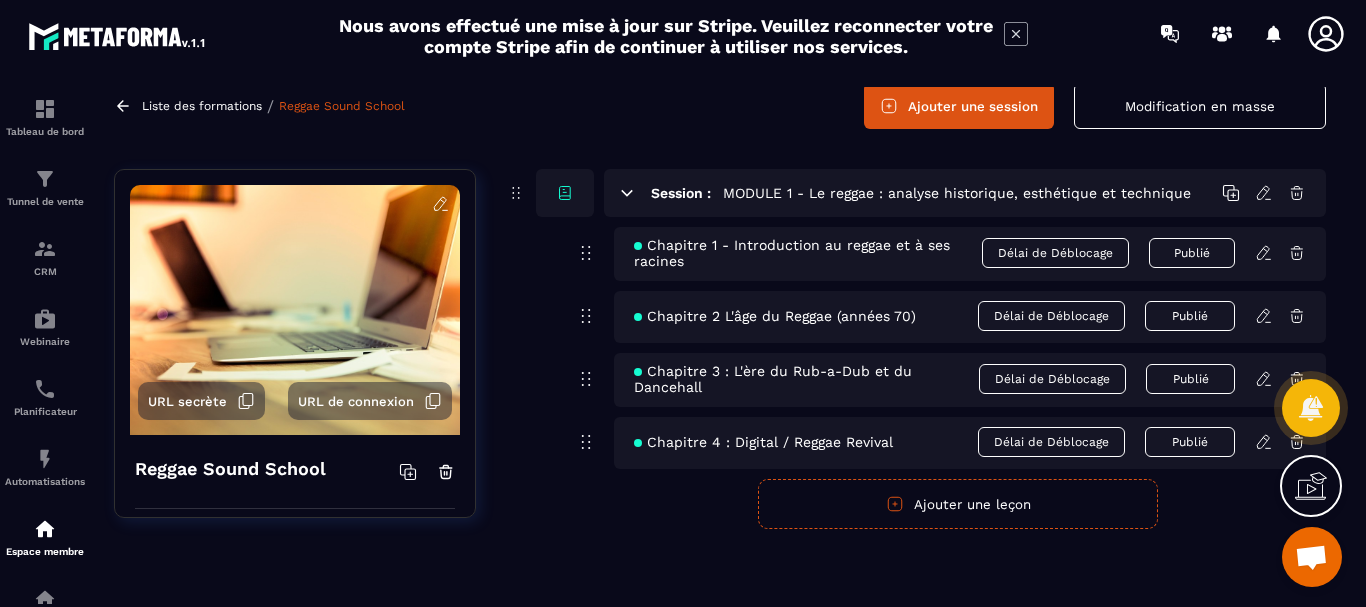 click 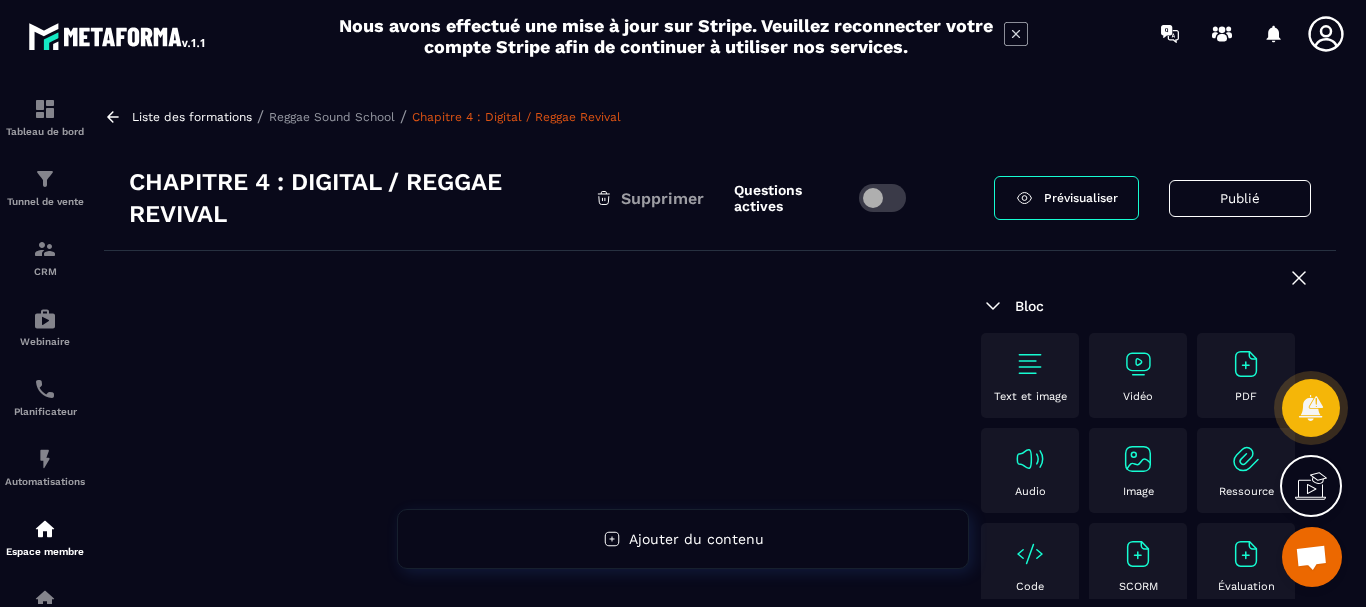 click at bounding box center (1246, 364) 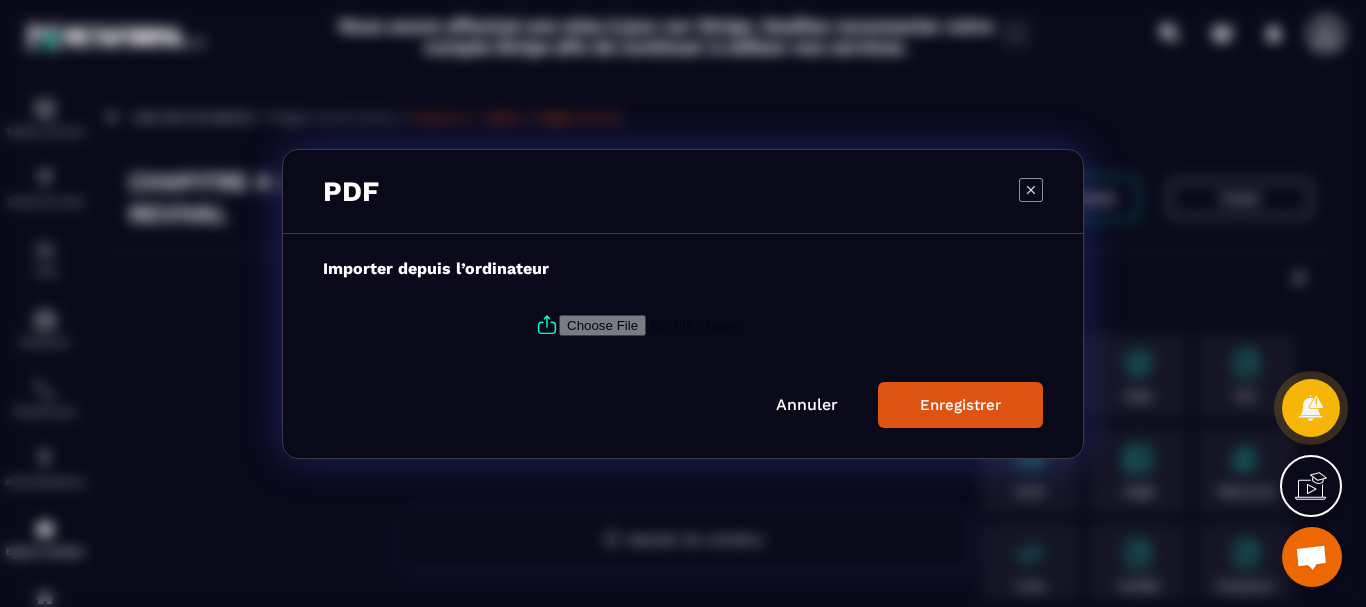 click at bounding box center [683, 325] 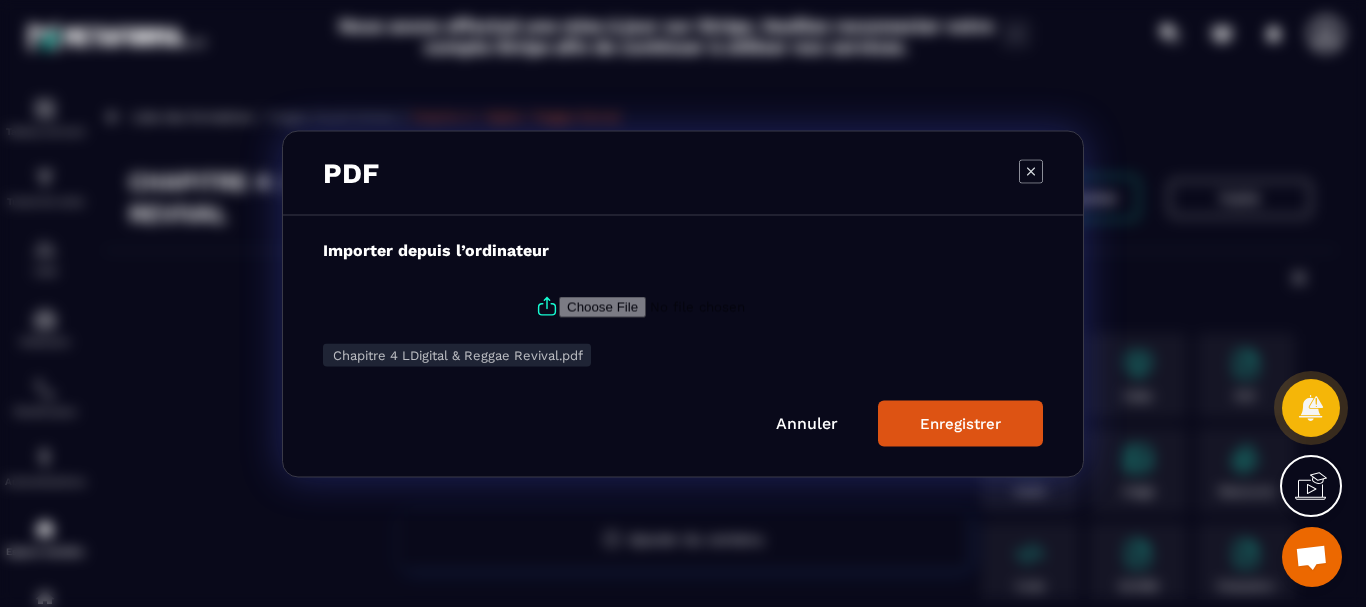 click on "Enregistrer" at bounding box center [960, 423] 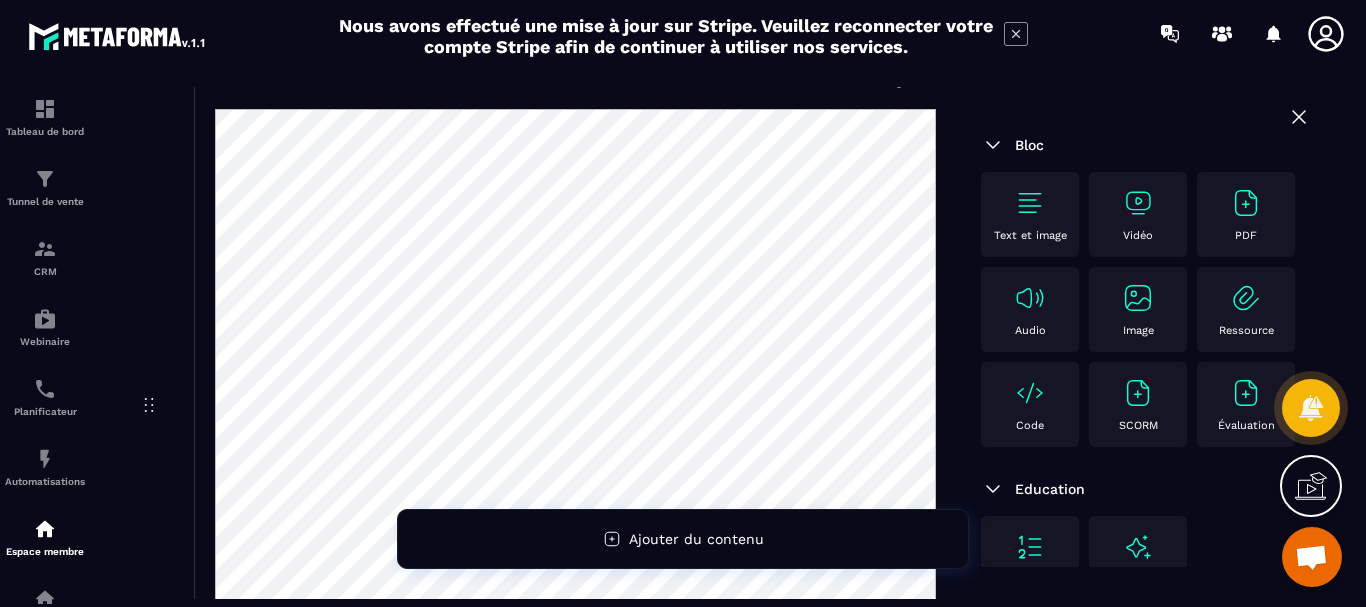 scroll, scrollTop: 300, scrollLeft: 0, axis: vertical 